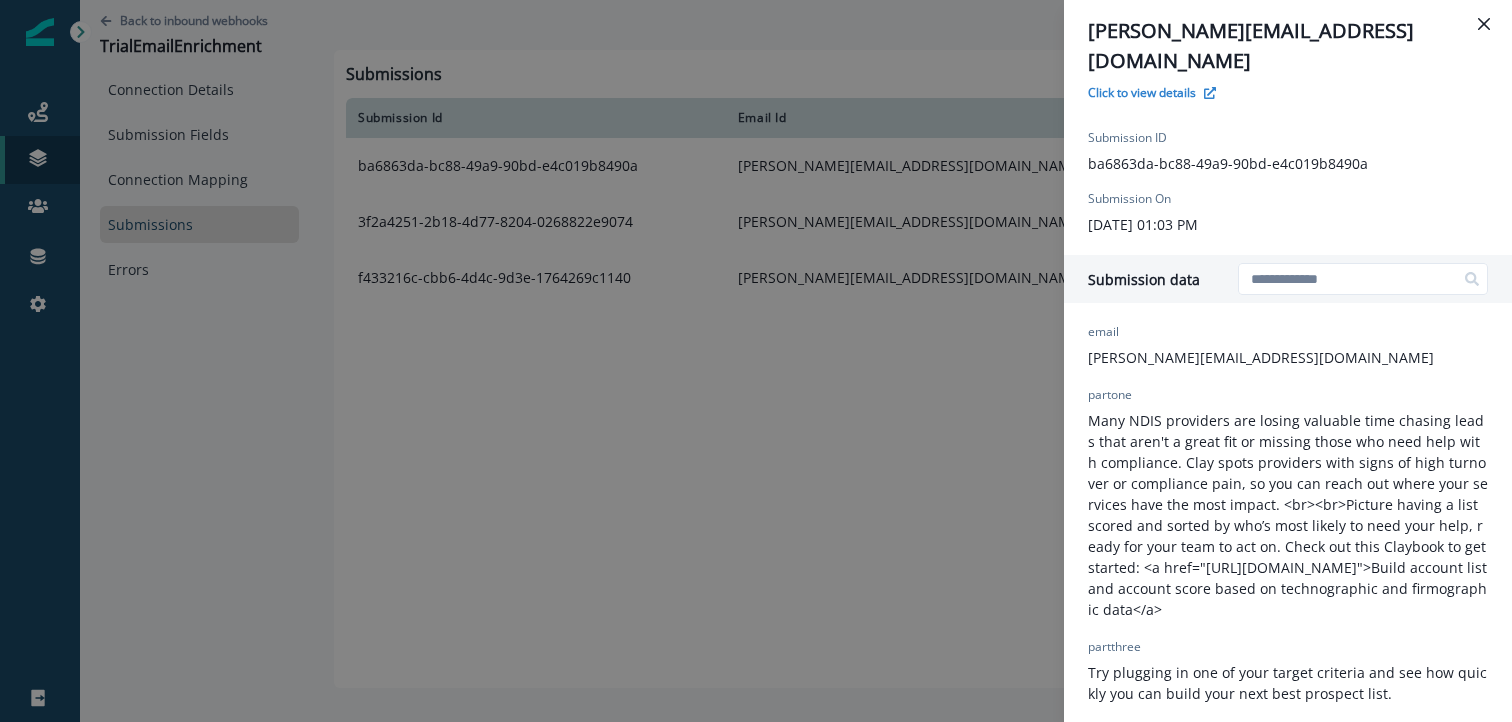 scroll, scrollTop: 0, scrollLeft: 0, axis: both 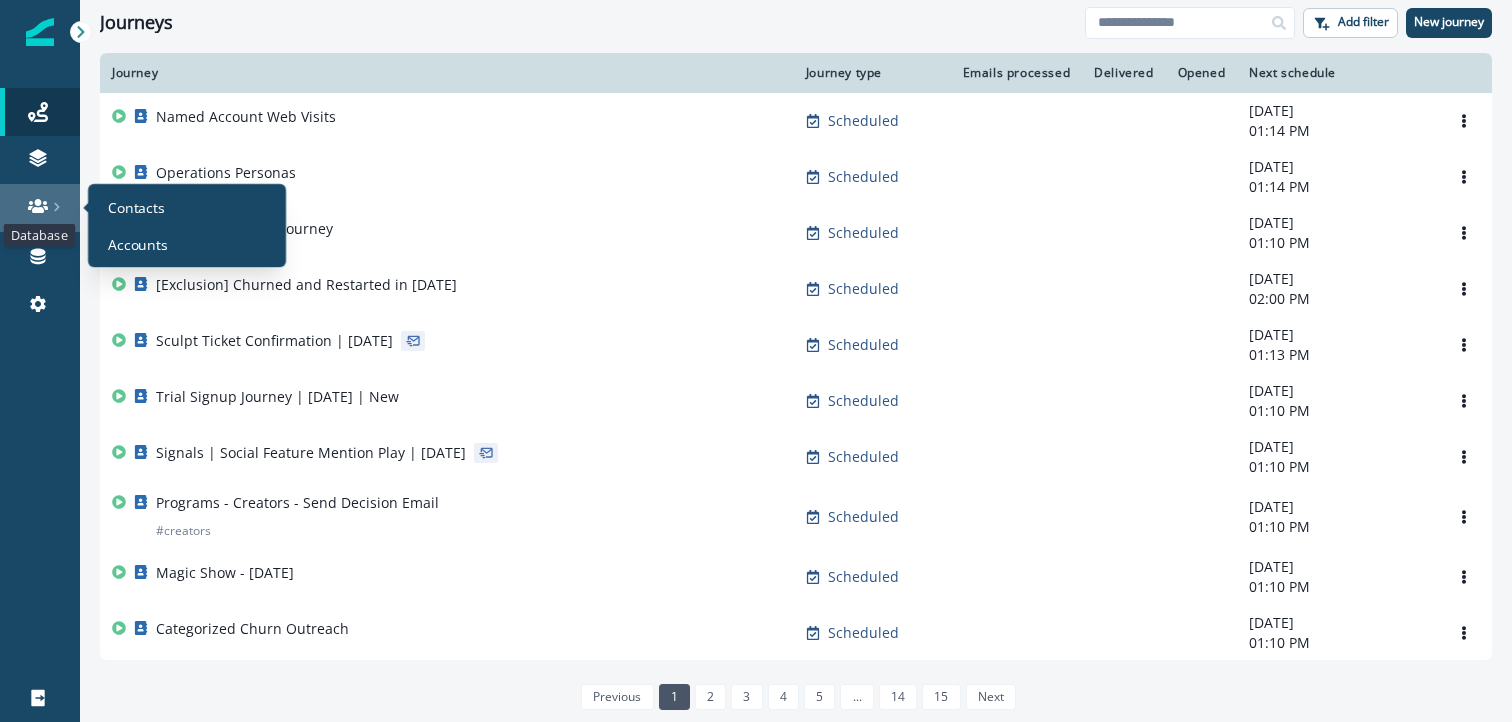 click 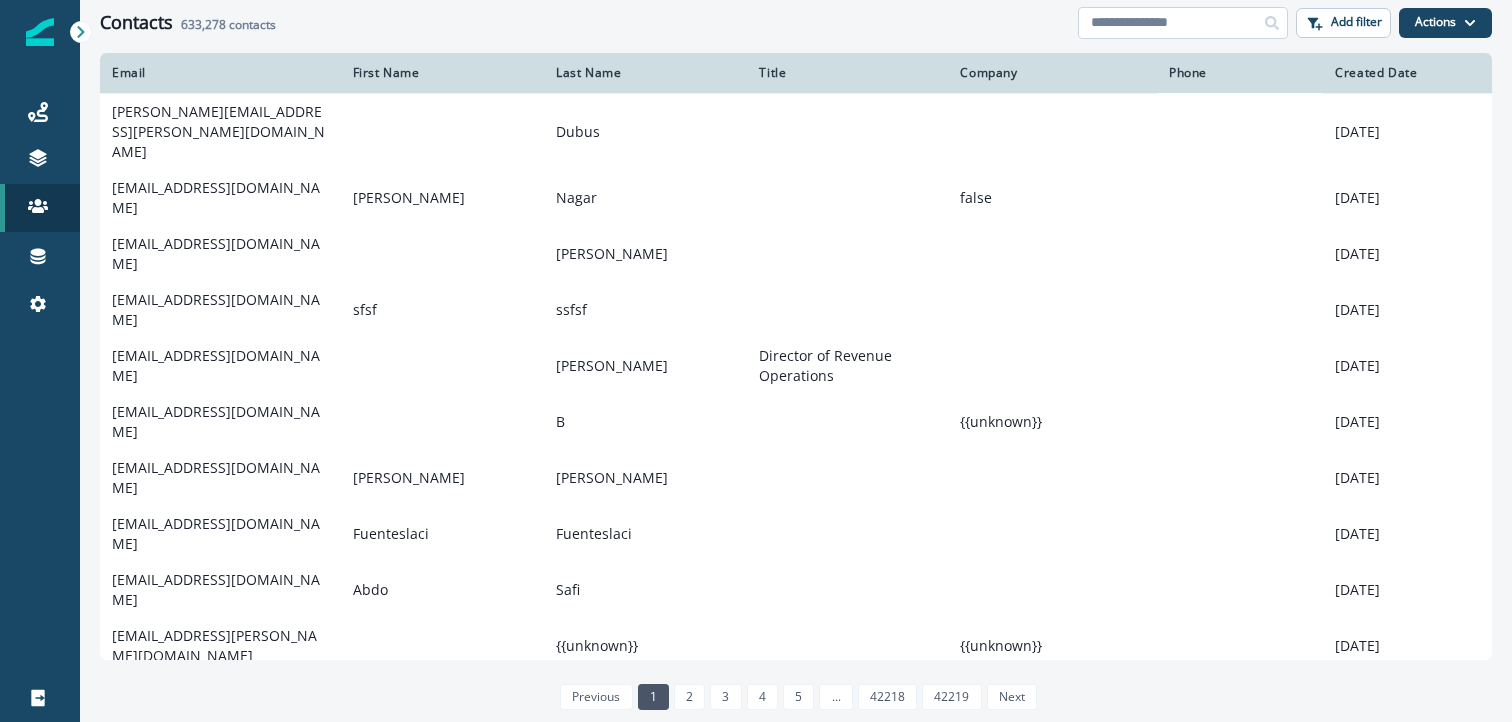 click at bounding box center (1183, 23) 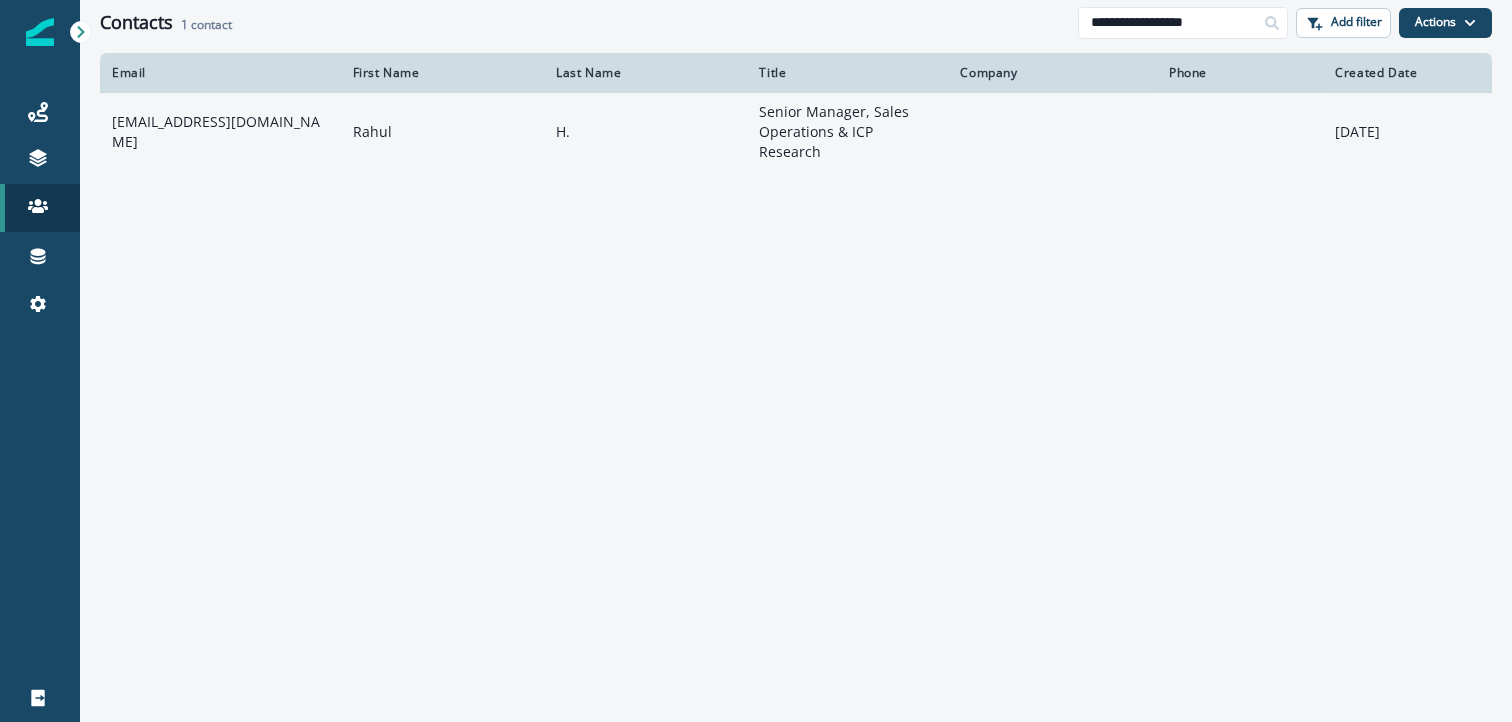 type on "**********" 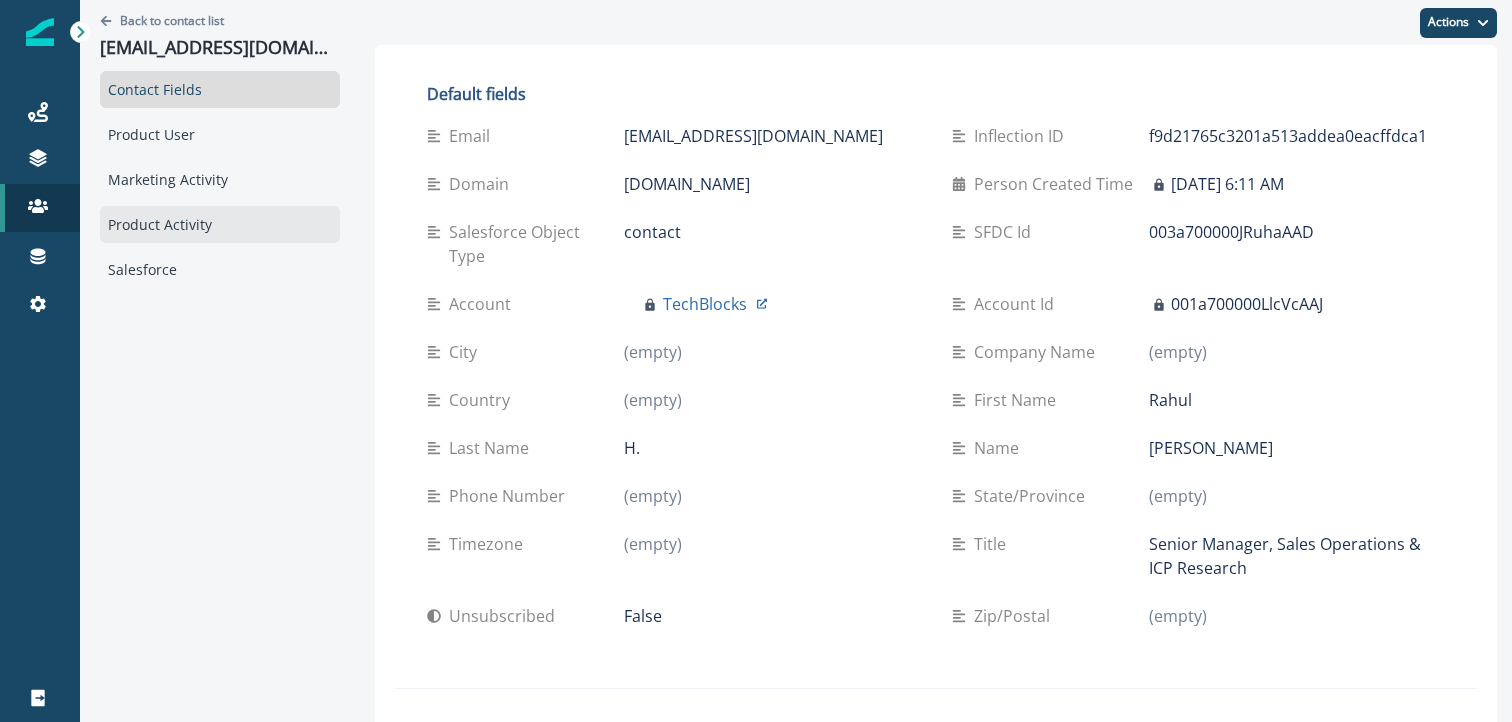 click on "Product Activity" at bounding box center [220, 224] 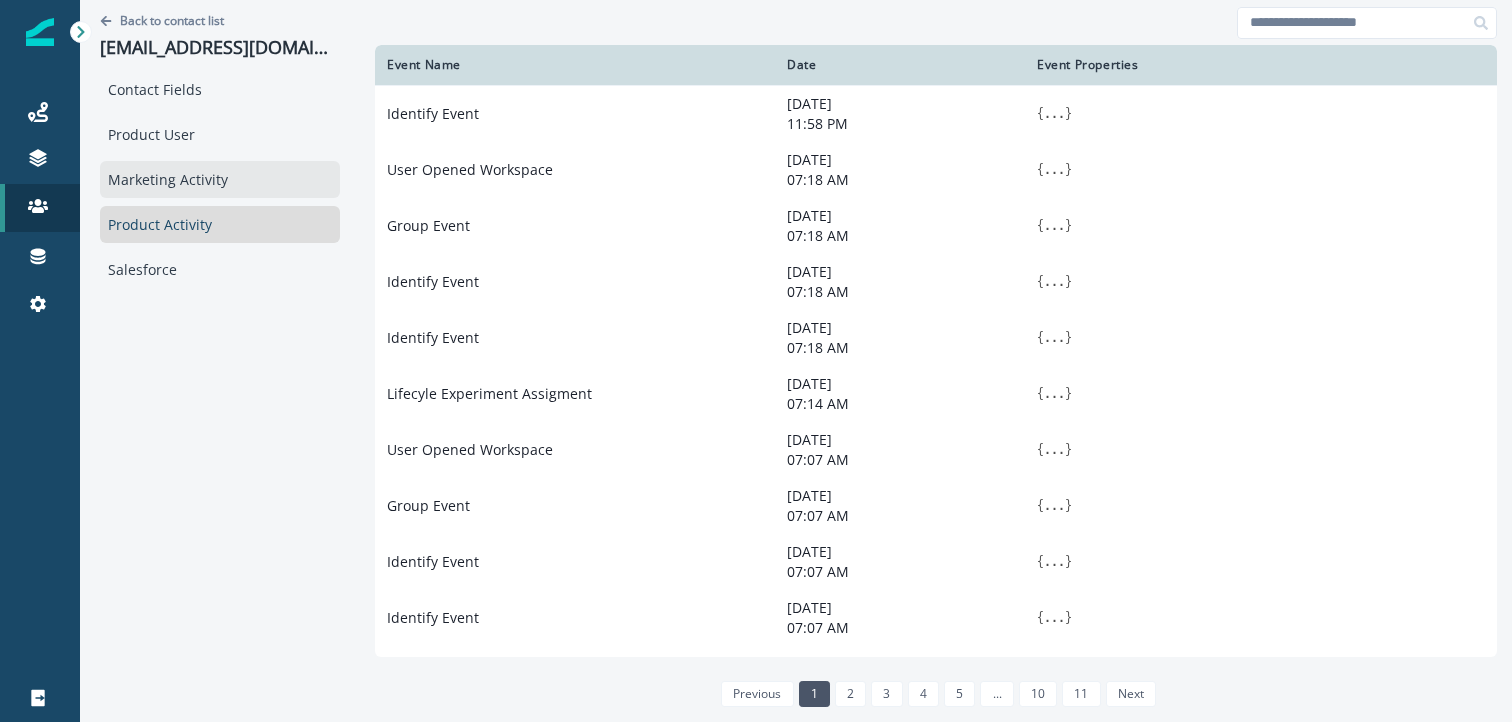 click on "Marketing Activity" at bounding box center (220, 179) 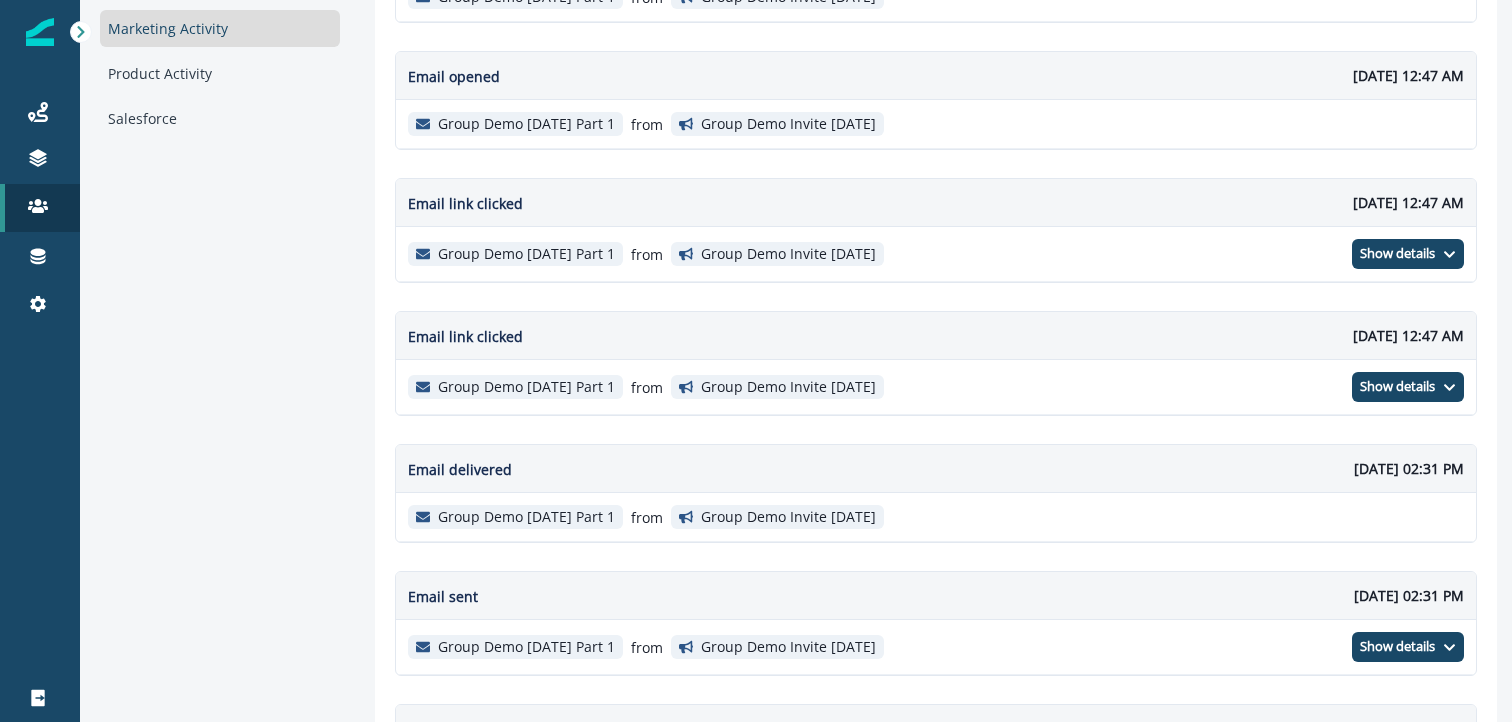 scroll, scrollTop: 0, scrollLeft: 0, axis: both 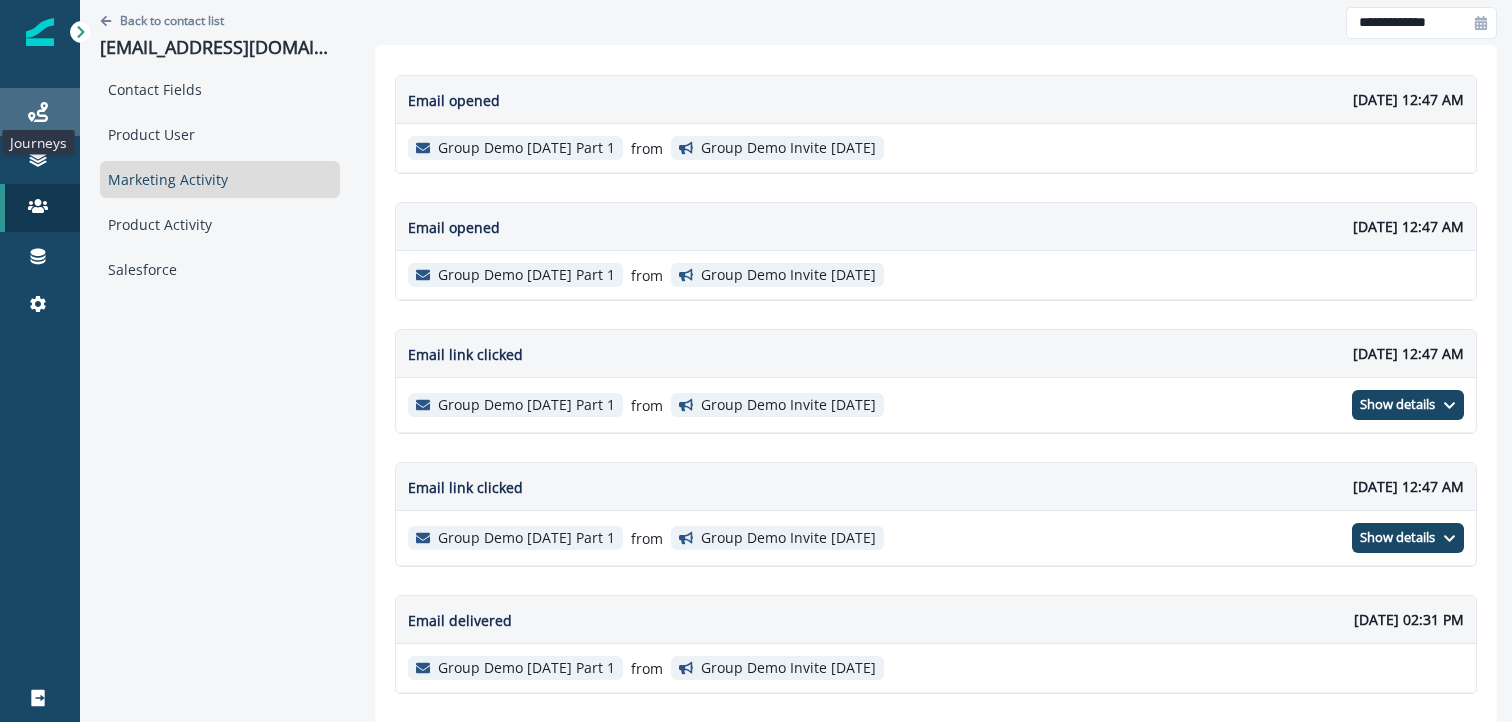 click 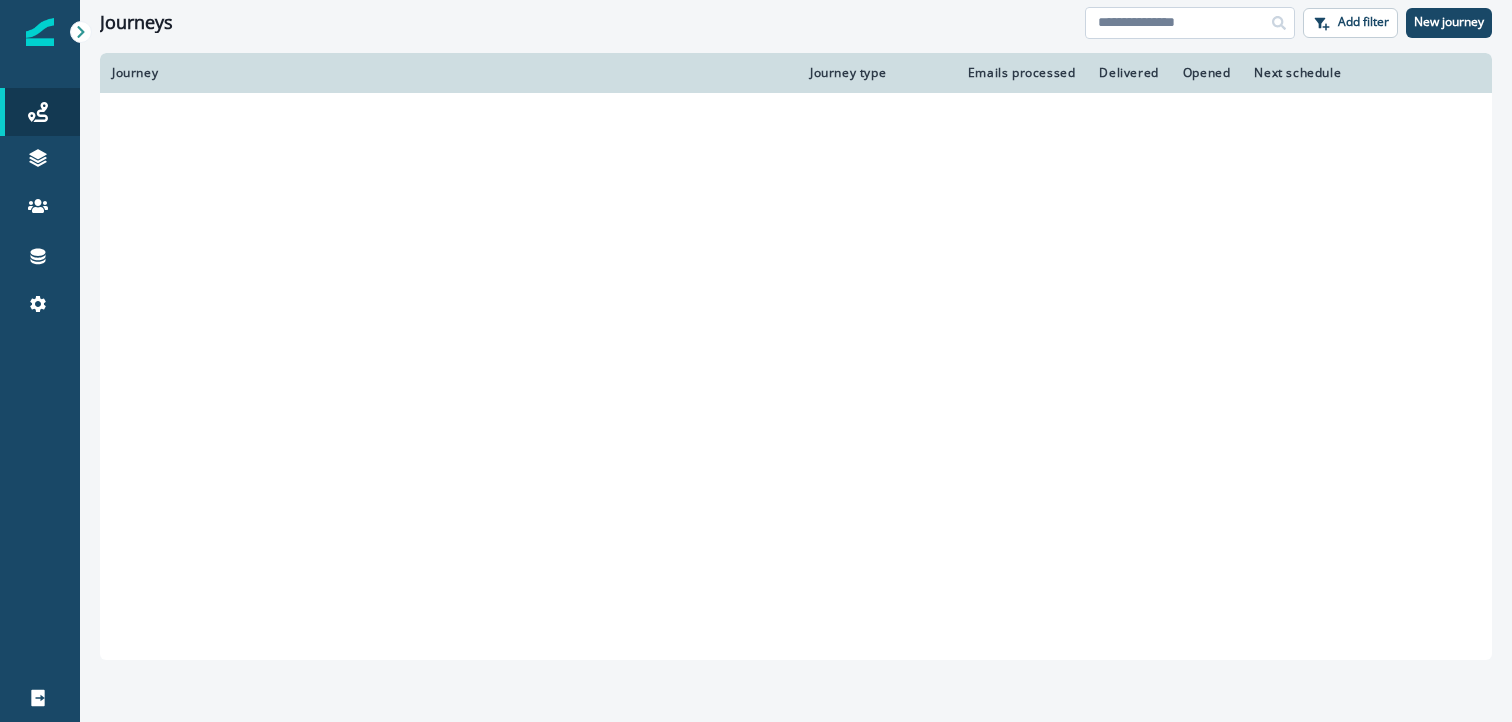 click at bounding box center [1190, 23] 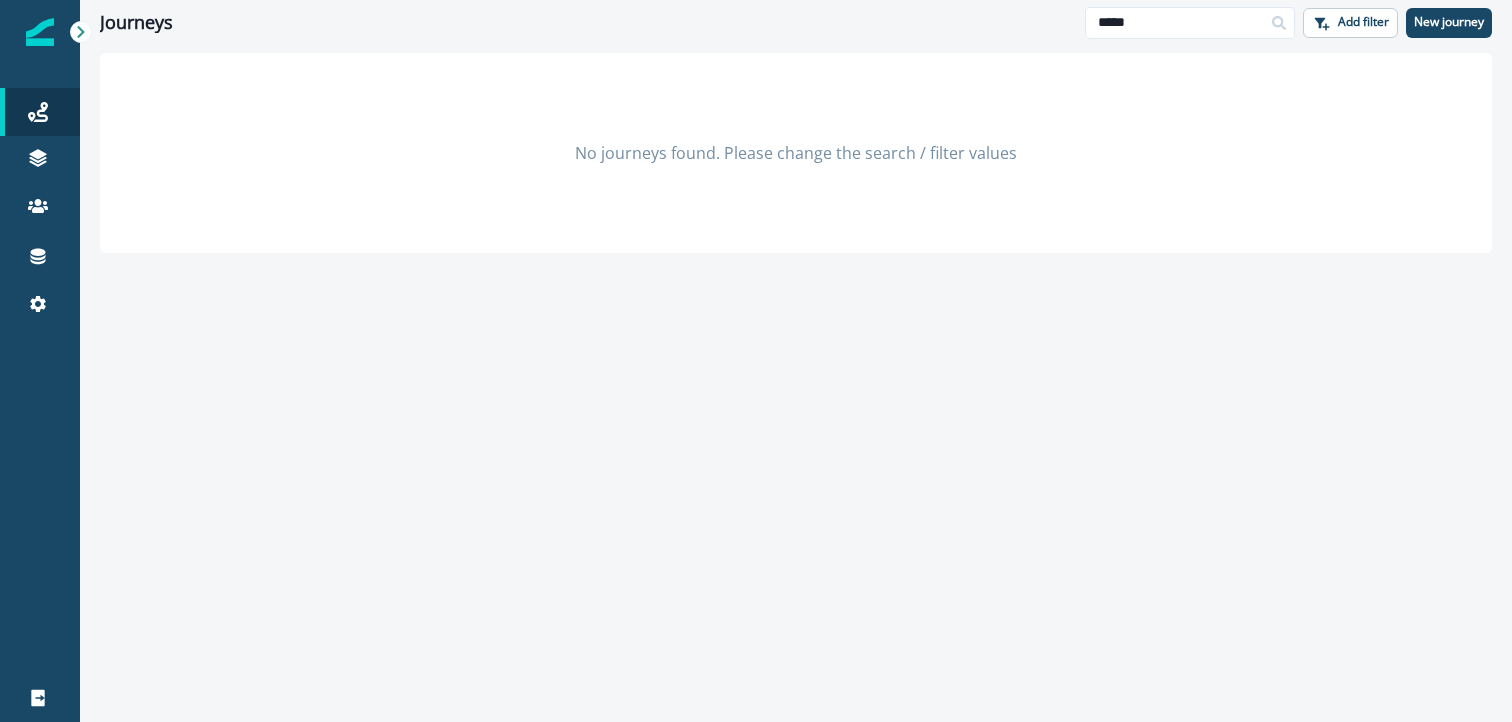 type on "*****" 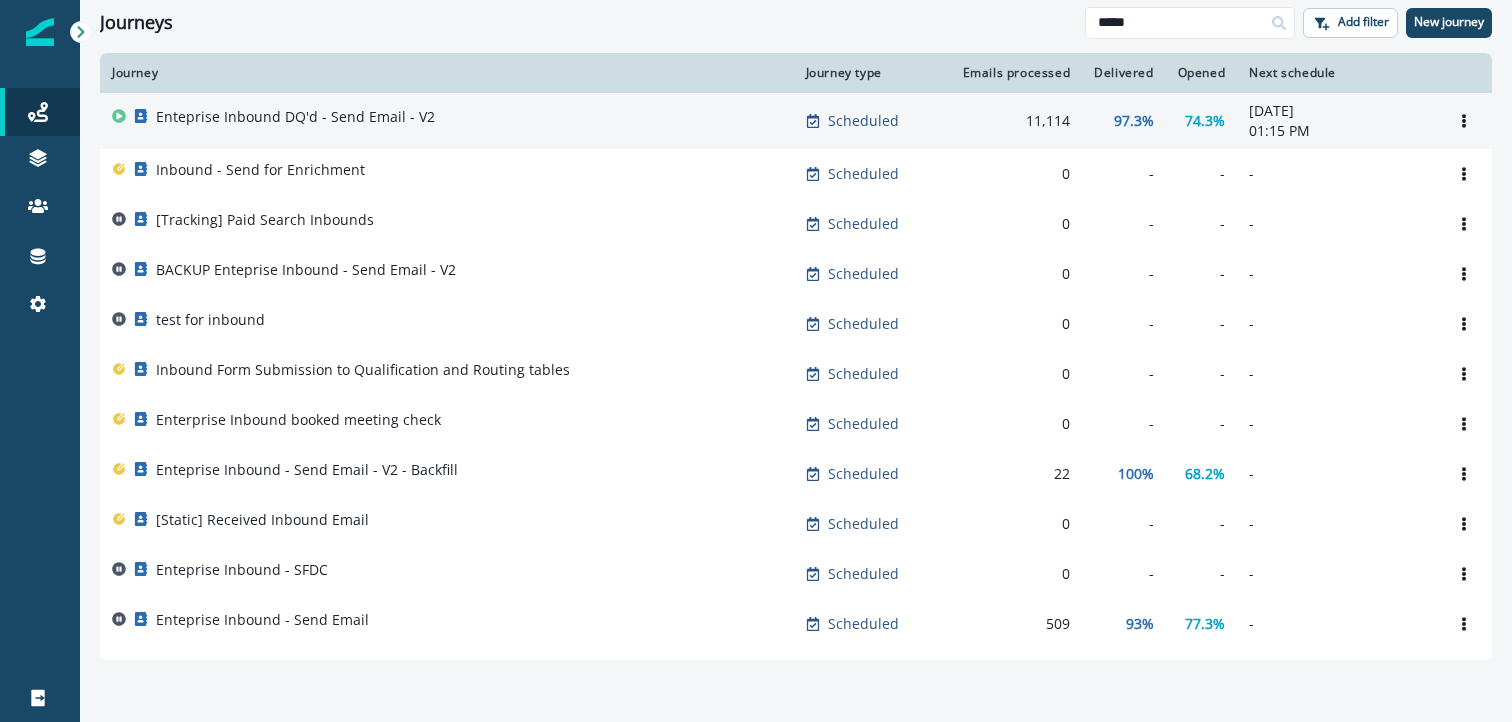 click on "Enteprise Inbound DQ'd - Send Email - V2" at bounding box center (447, 121) 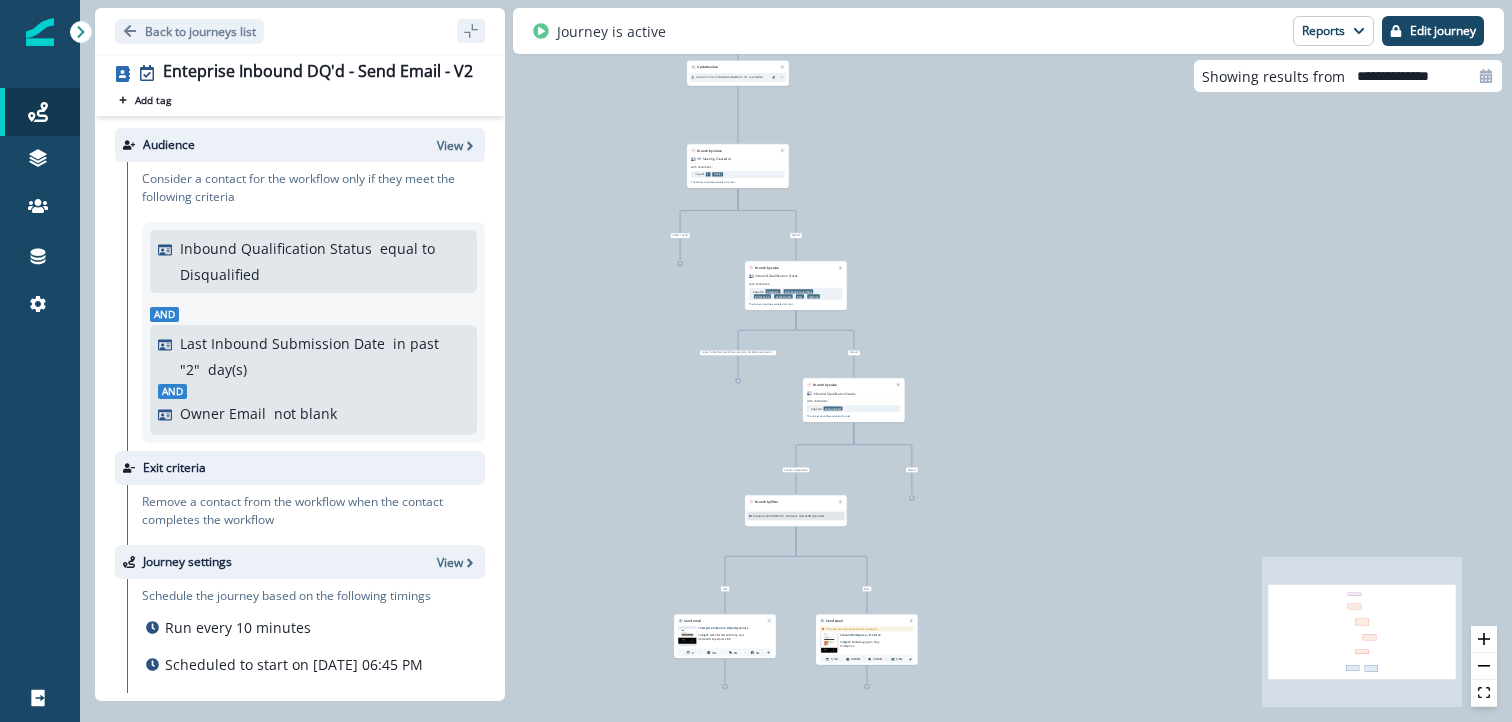 click on "Journey is active Reports Email Report Journey Member Report Edit journey" at bounding box center (1008, 31) 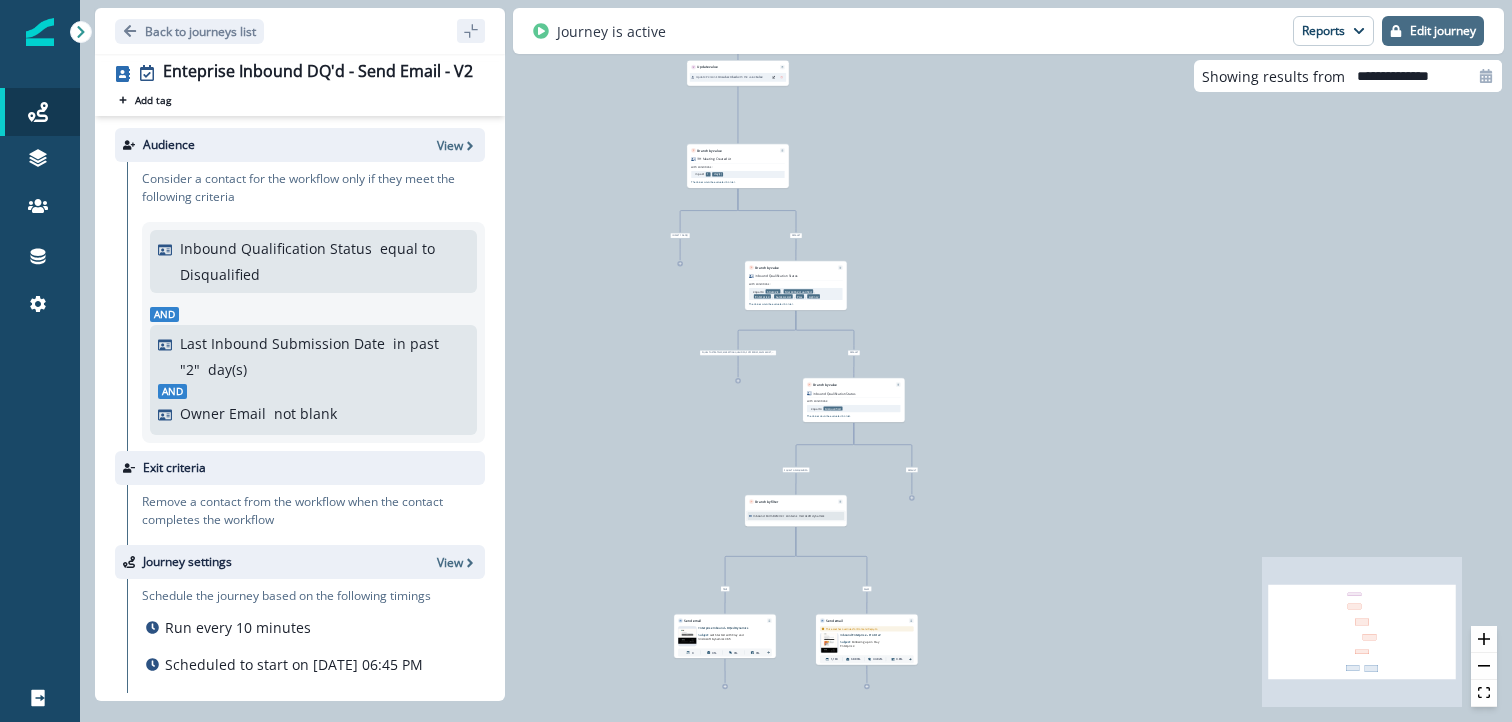 click on "Edit journey" at bounding box center (1443, 31) 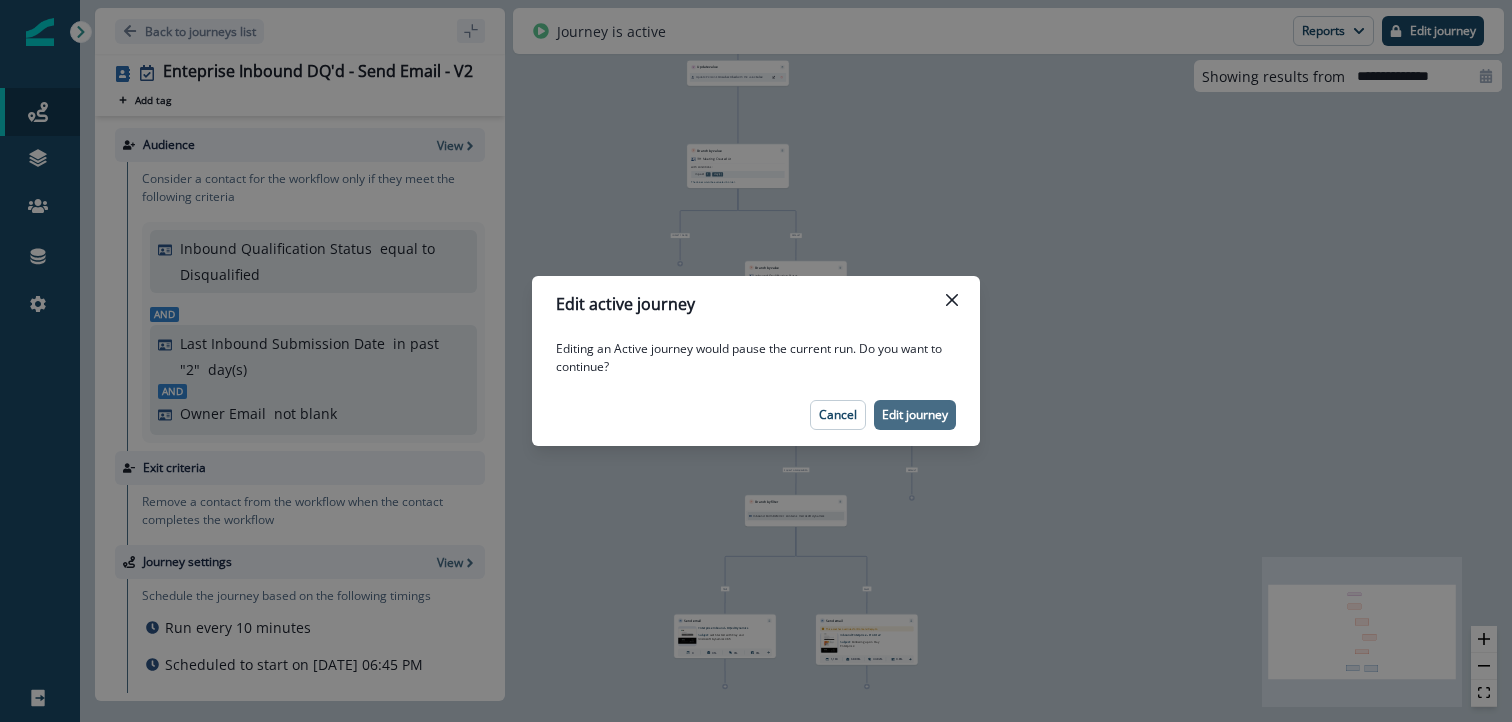 click on "Edit journey" at bounding box center (915, 415) 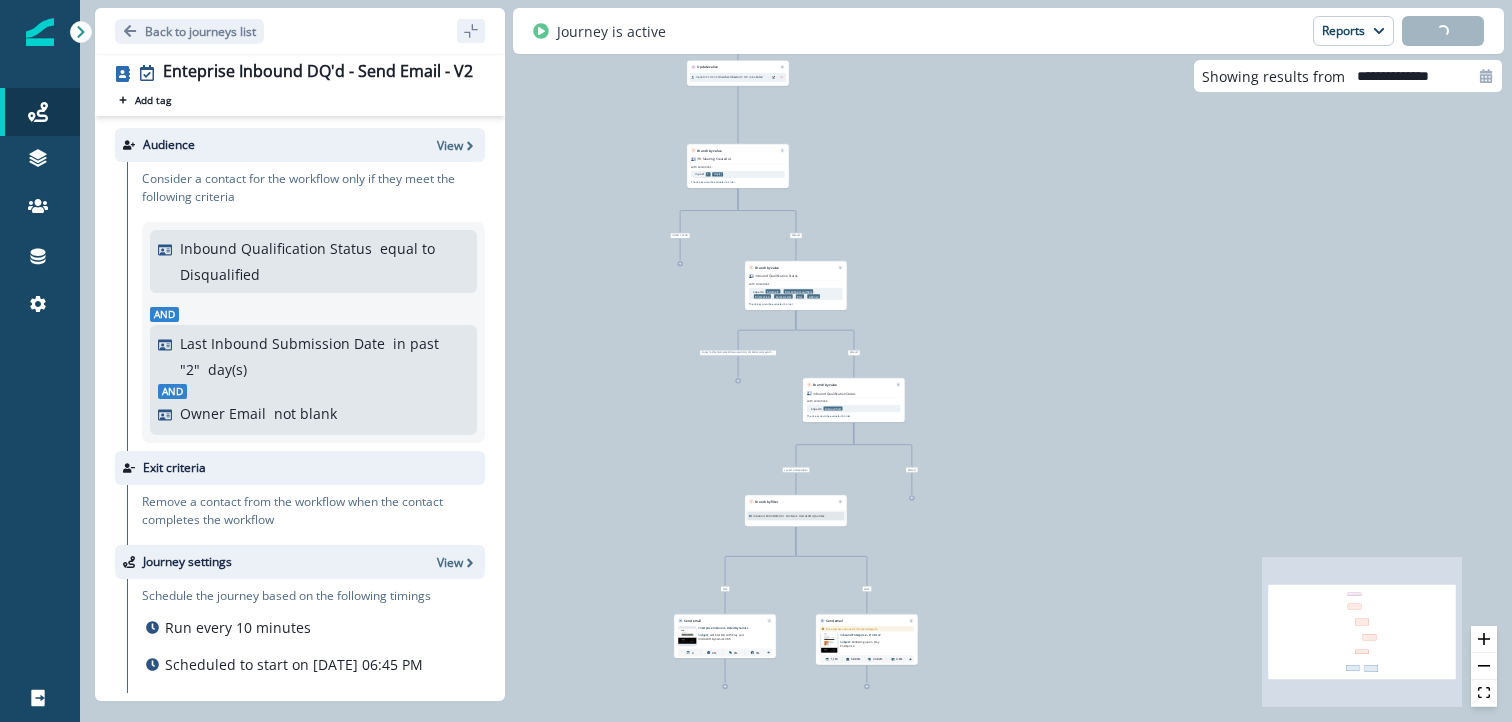 scroll, scrollTop: 187, scrollLeft: 0, axis: vertical 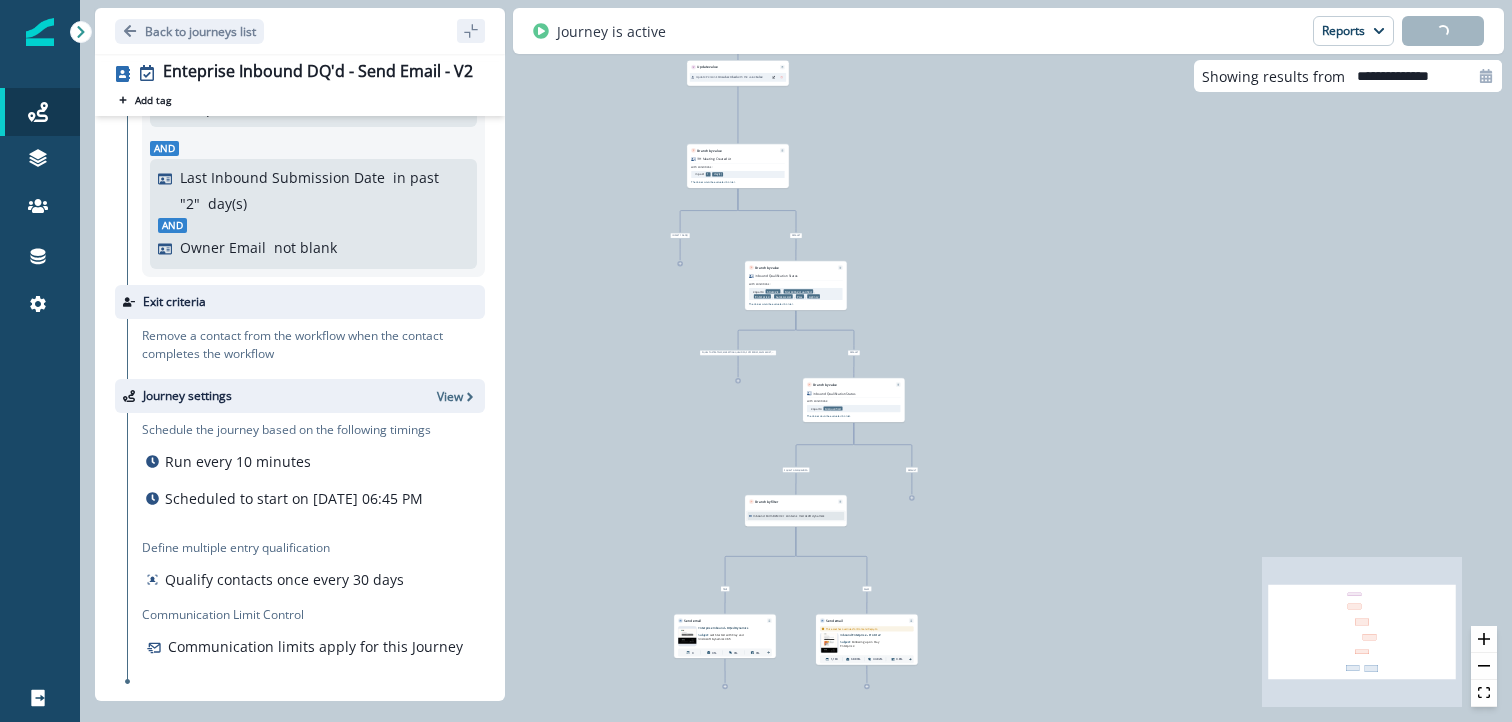 click on "Journey settings View" at bounding box center (300, 396) 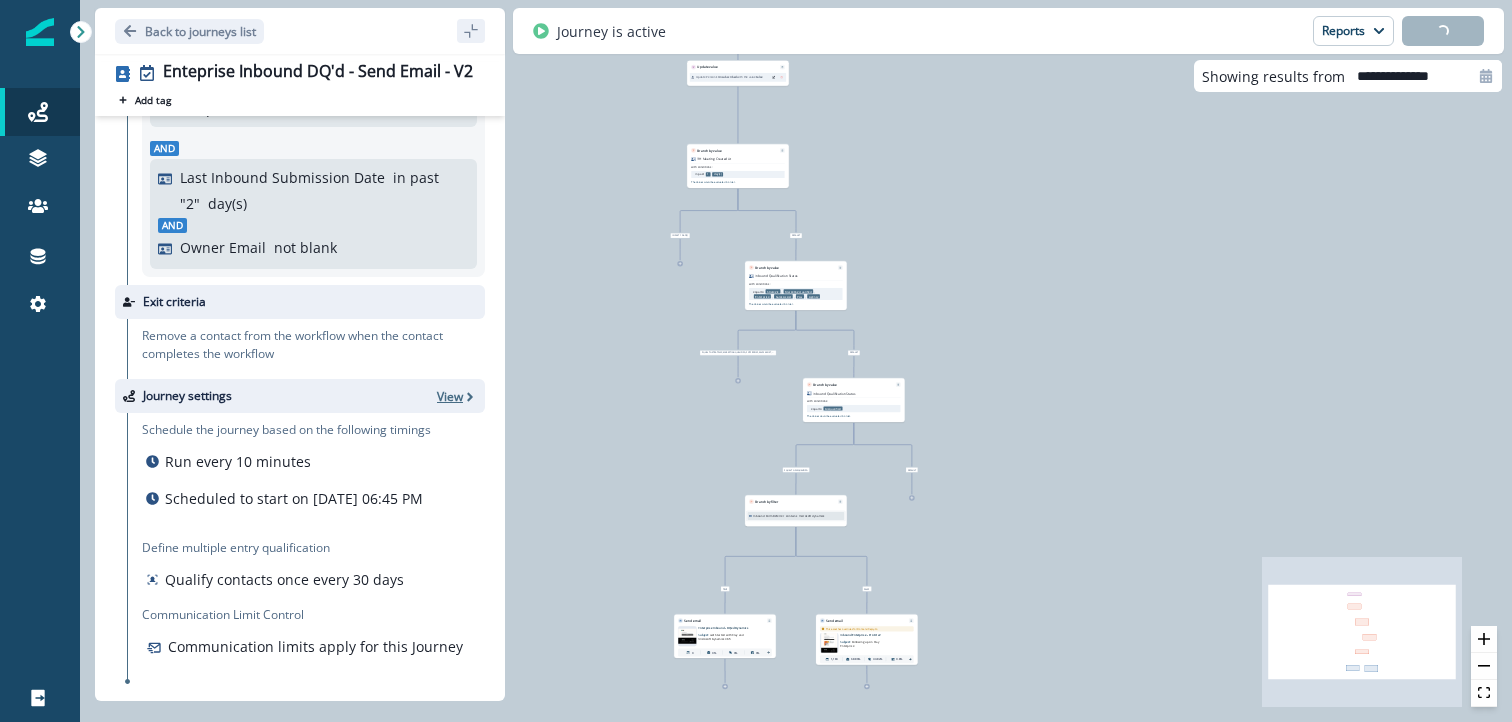 click on "View" at bounding box center (450, 396) 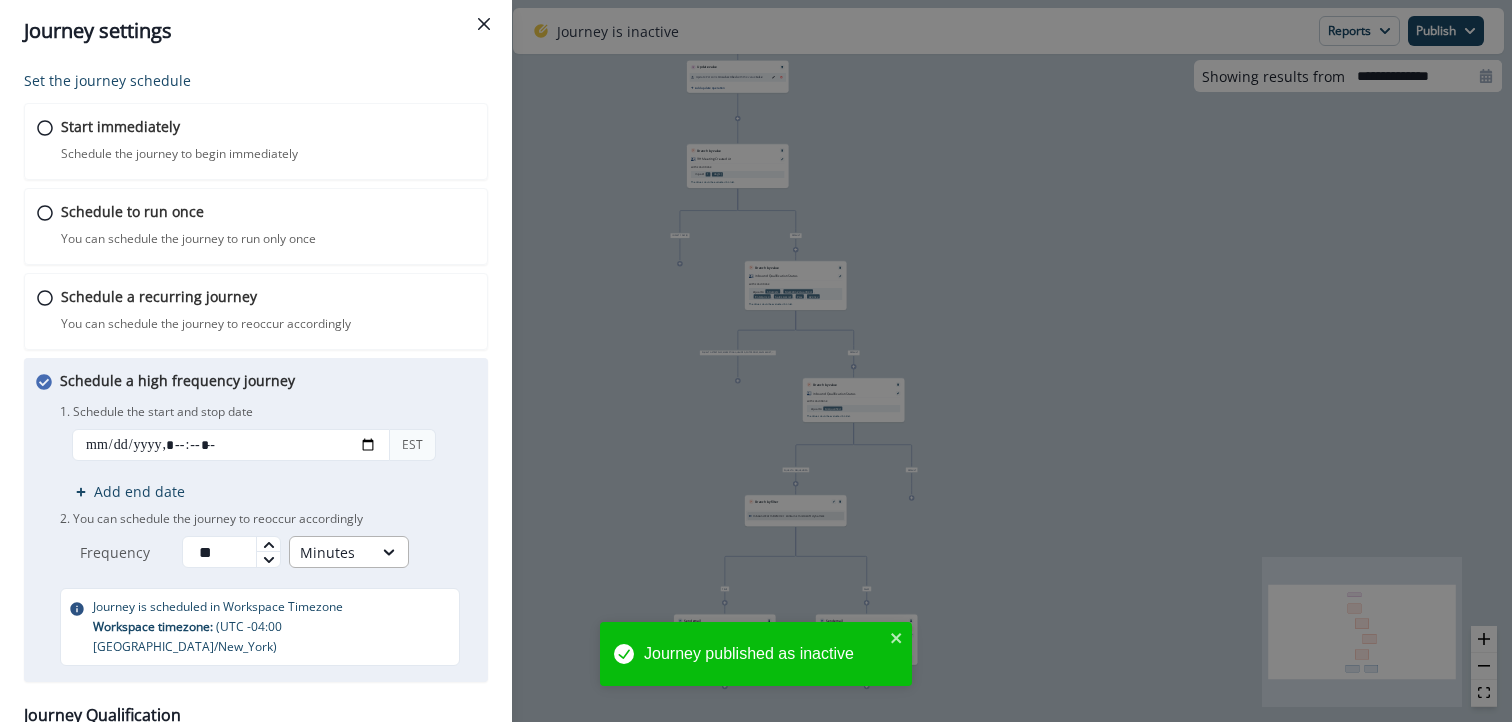 scroll, scrollTop: 291, scrollLeft: 0, axis: vertical 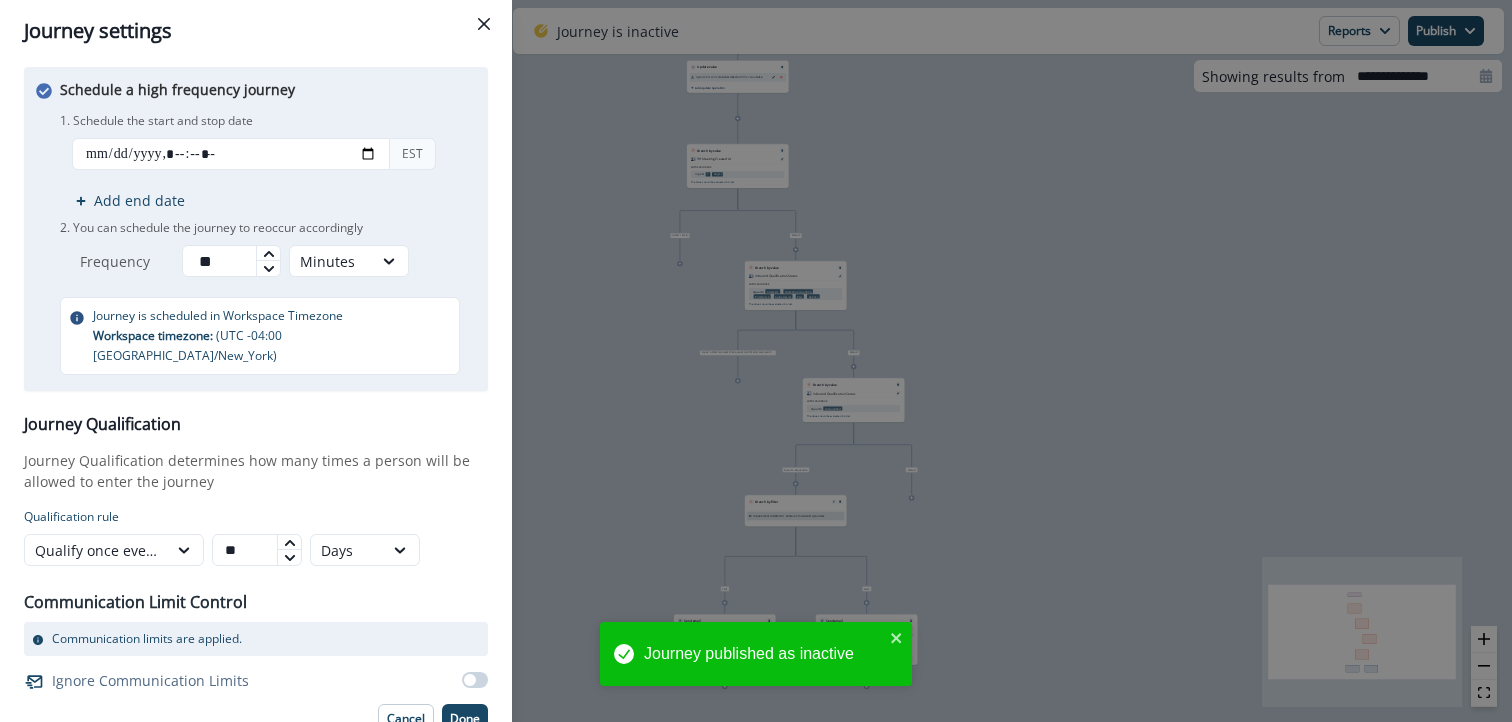 click at bounding box center [470, 680] 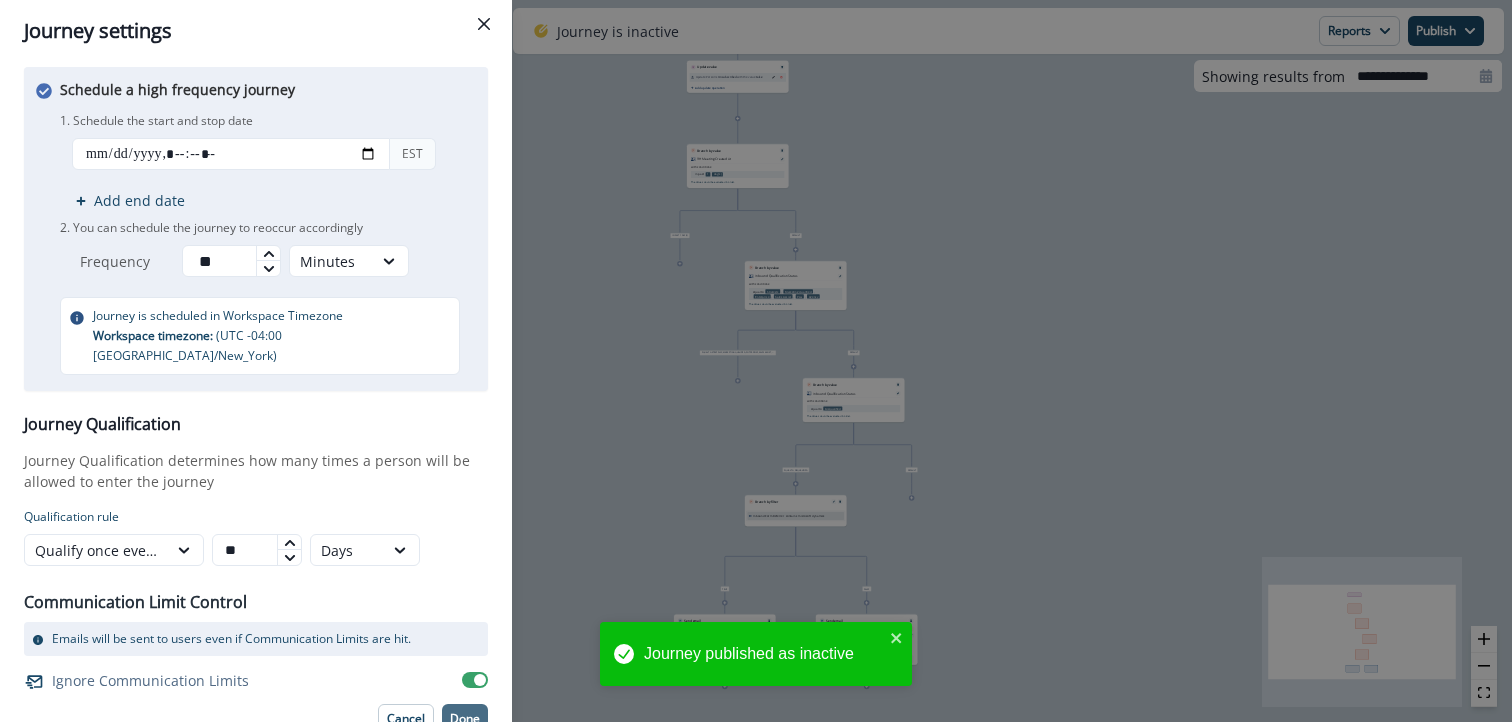 click on "Done" at bounding box center [465, 719] 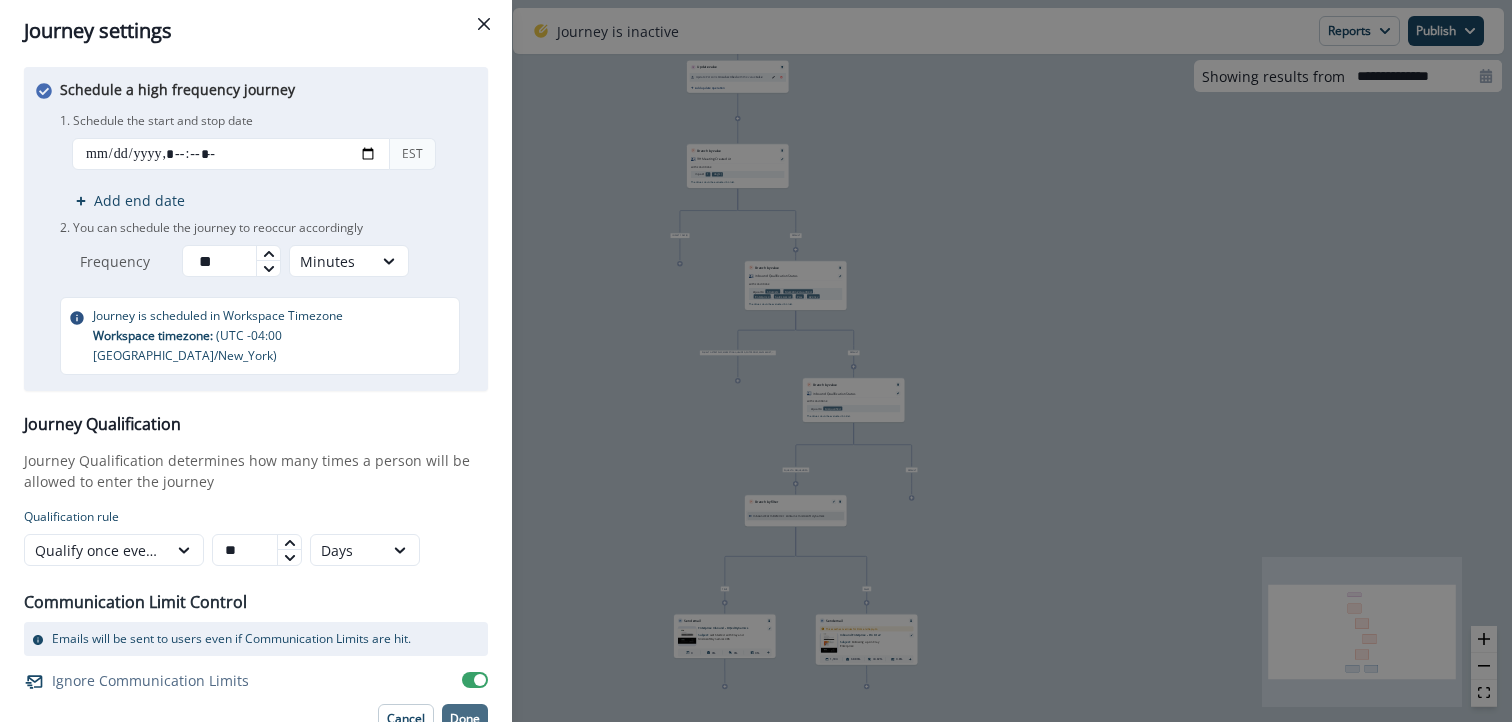 click on "Done" at bounding box center (465, 719) 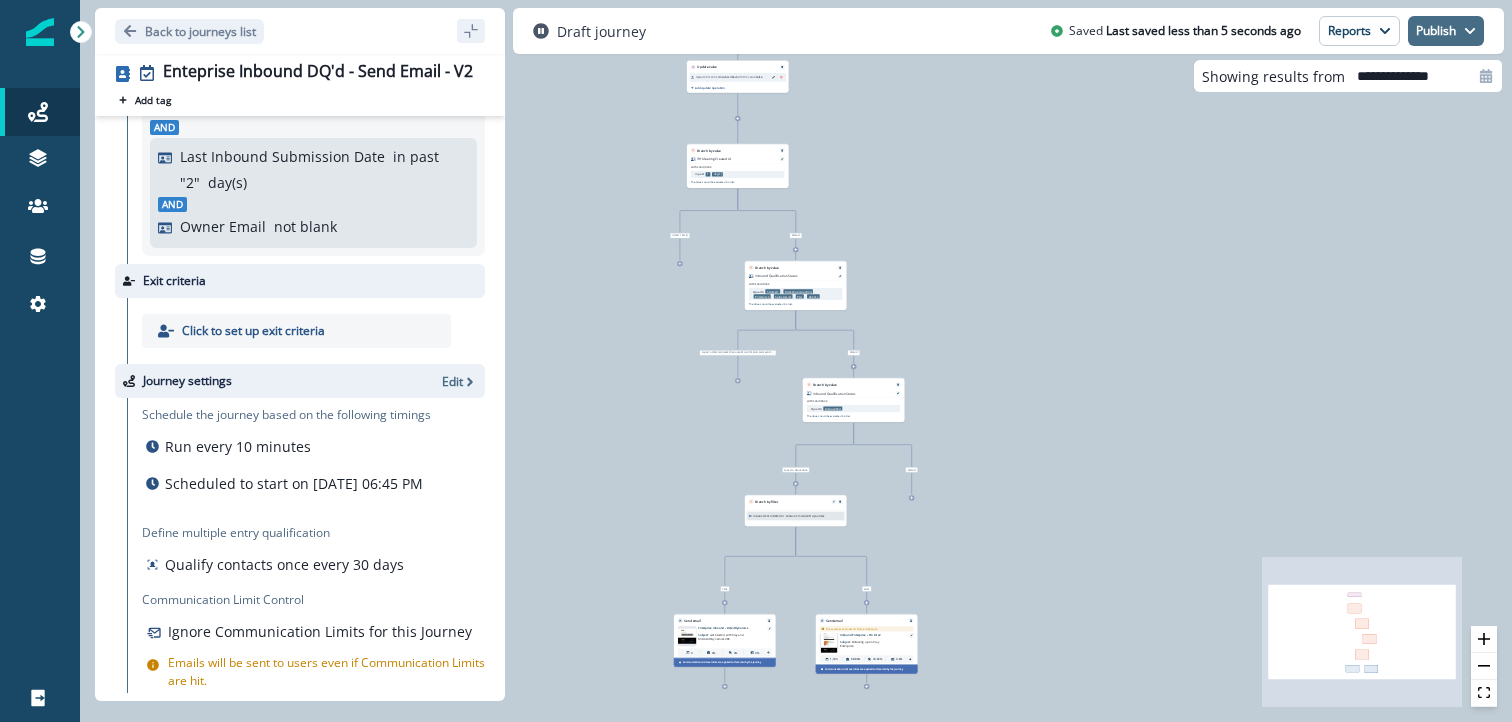 click on "Publish" at bounding box center (1446, 31) 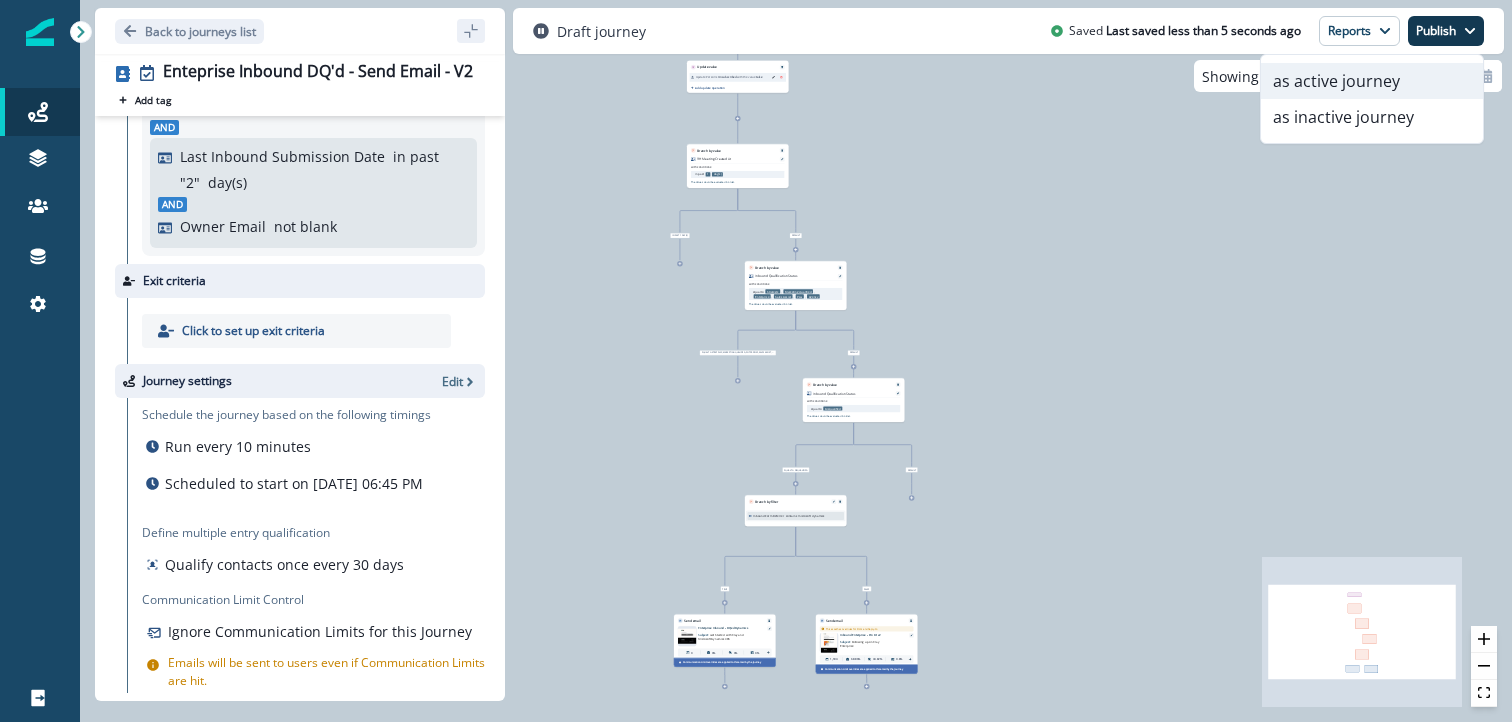 click on "as active journey" at bounding box center (1372, 81) 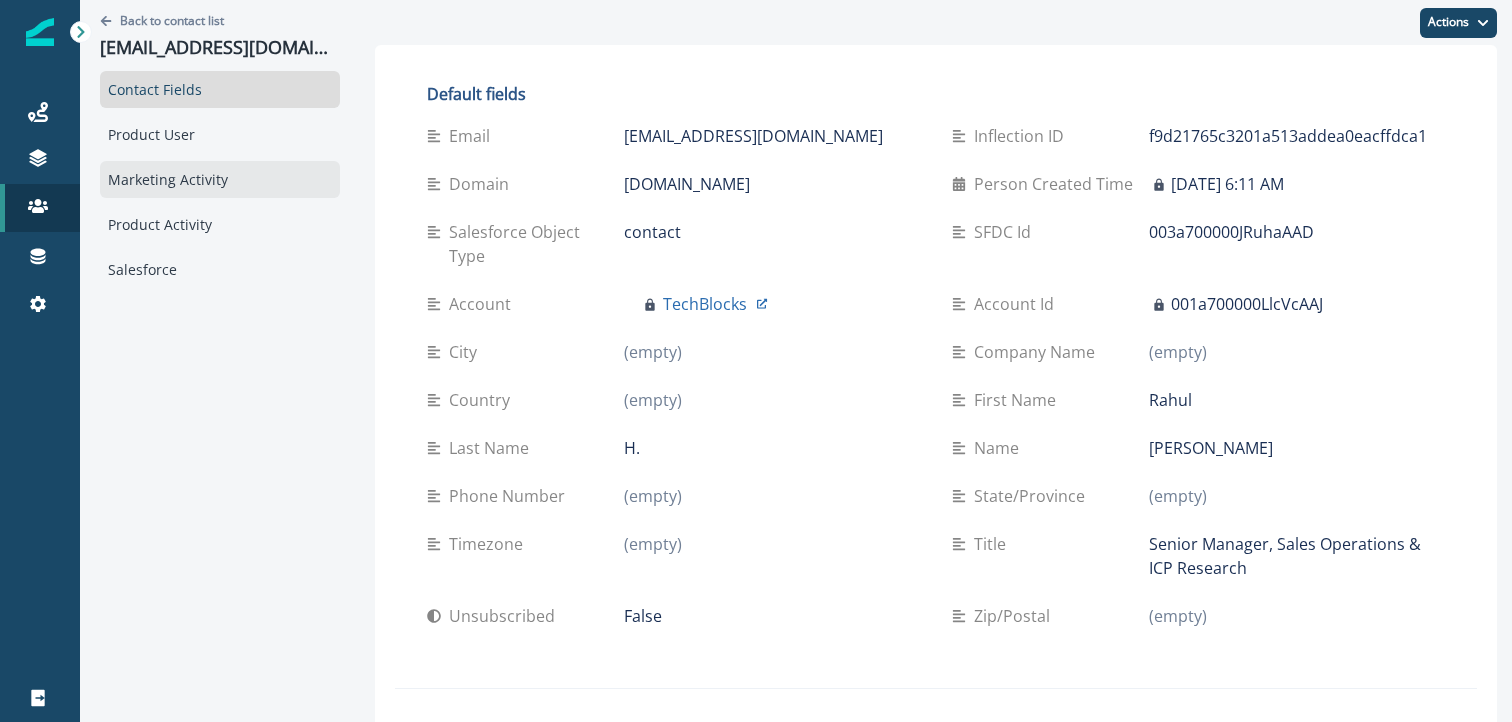 click on "Marketing Activity" at bounding box center (220, 179) 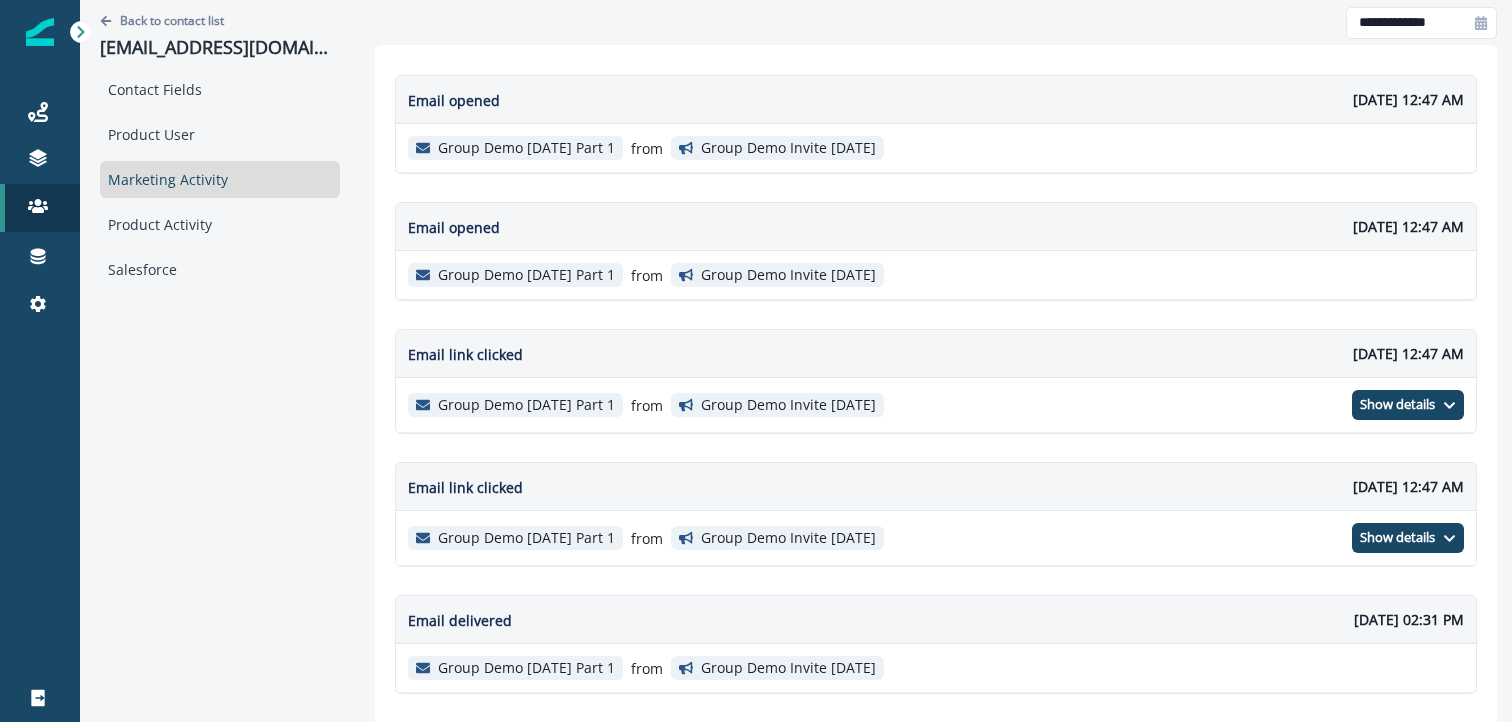 click on "Group Demo Invite July 17th" at bounding box center (788, 148) 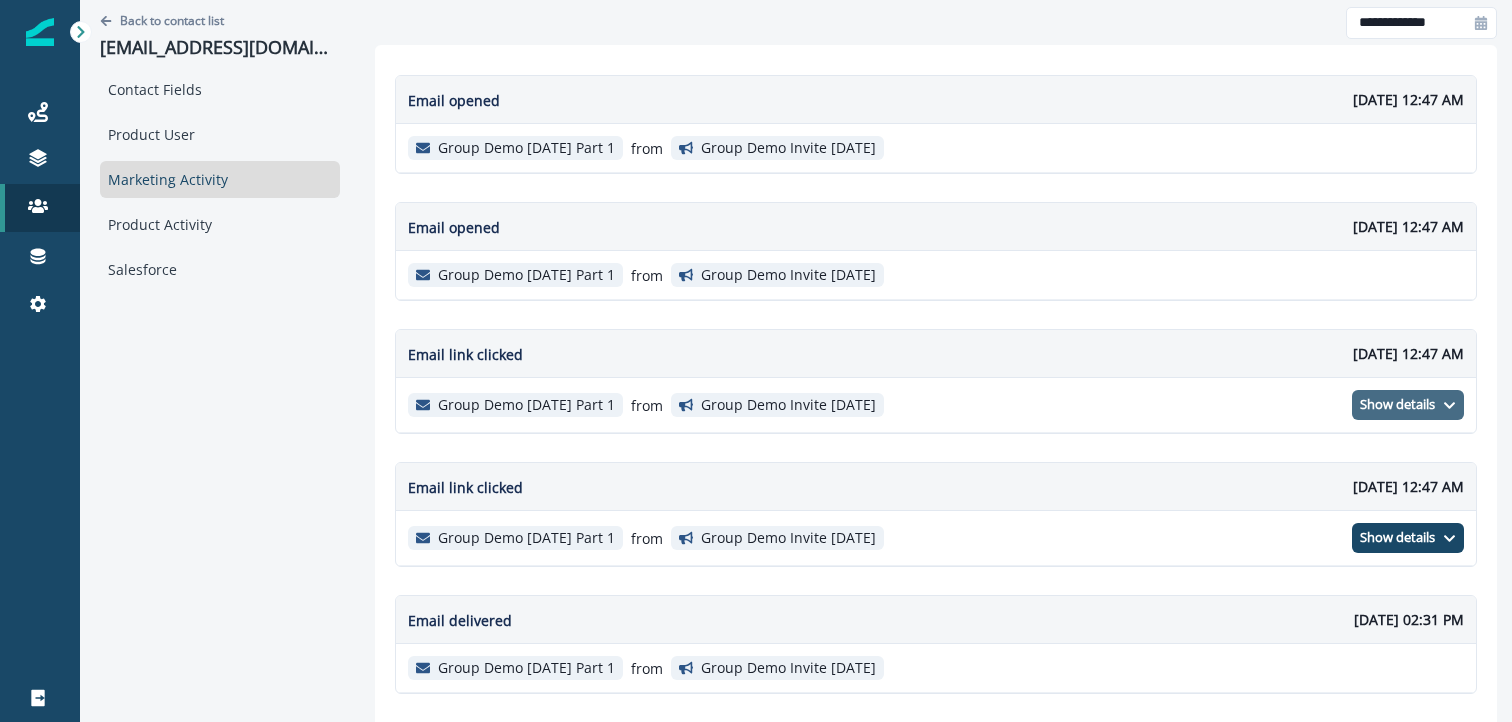 click on "Show details" at bounding box center (1397, 405) 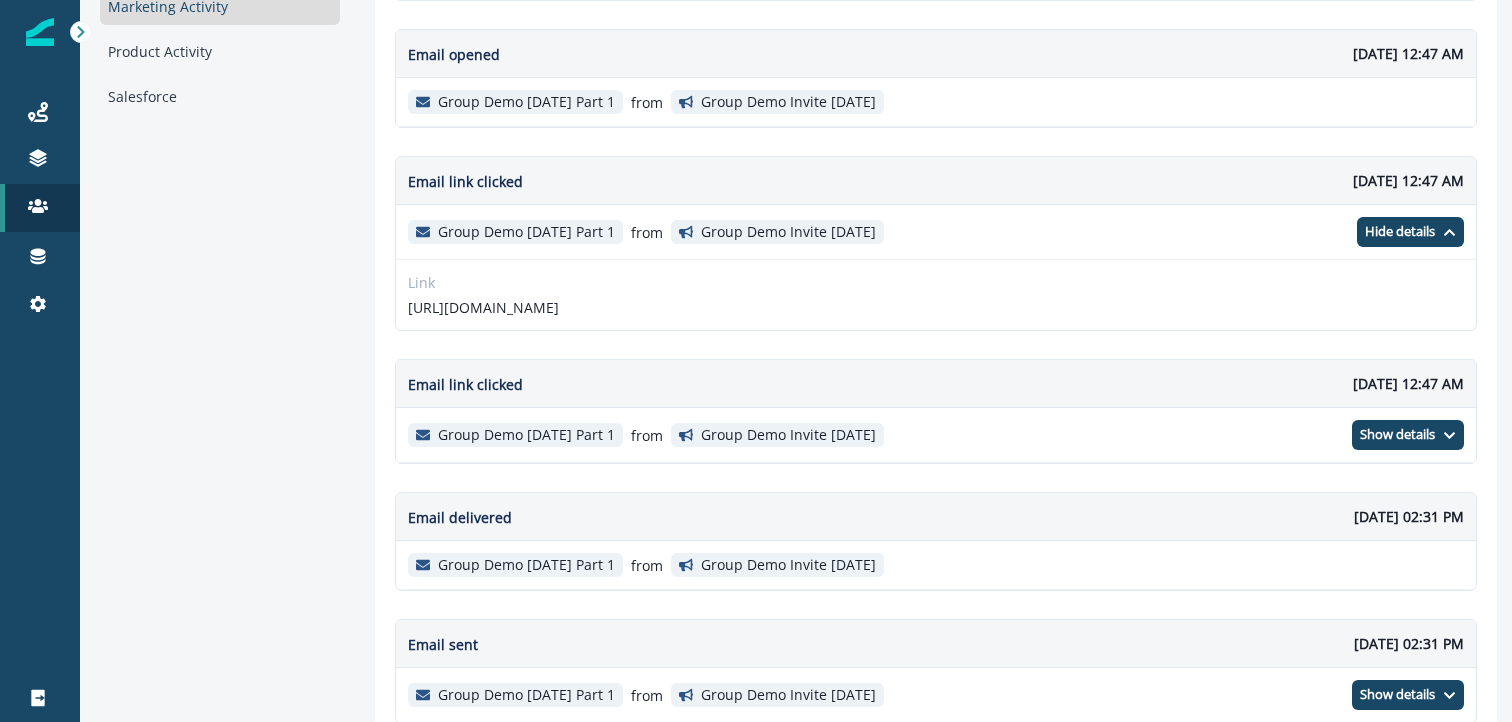 scroll, scrollTop: 255, scrollLeft: 0, axis: vertical 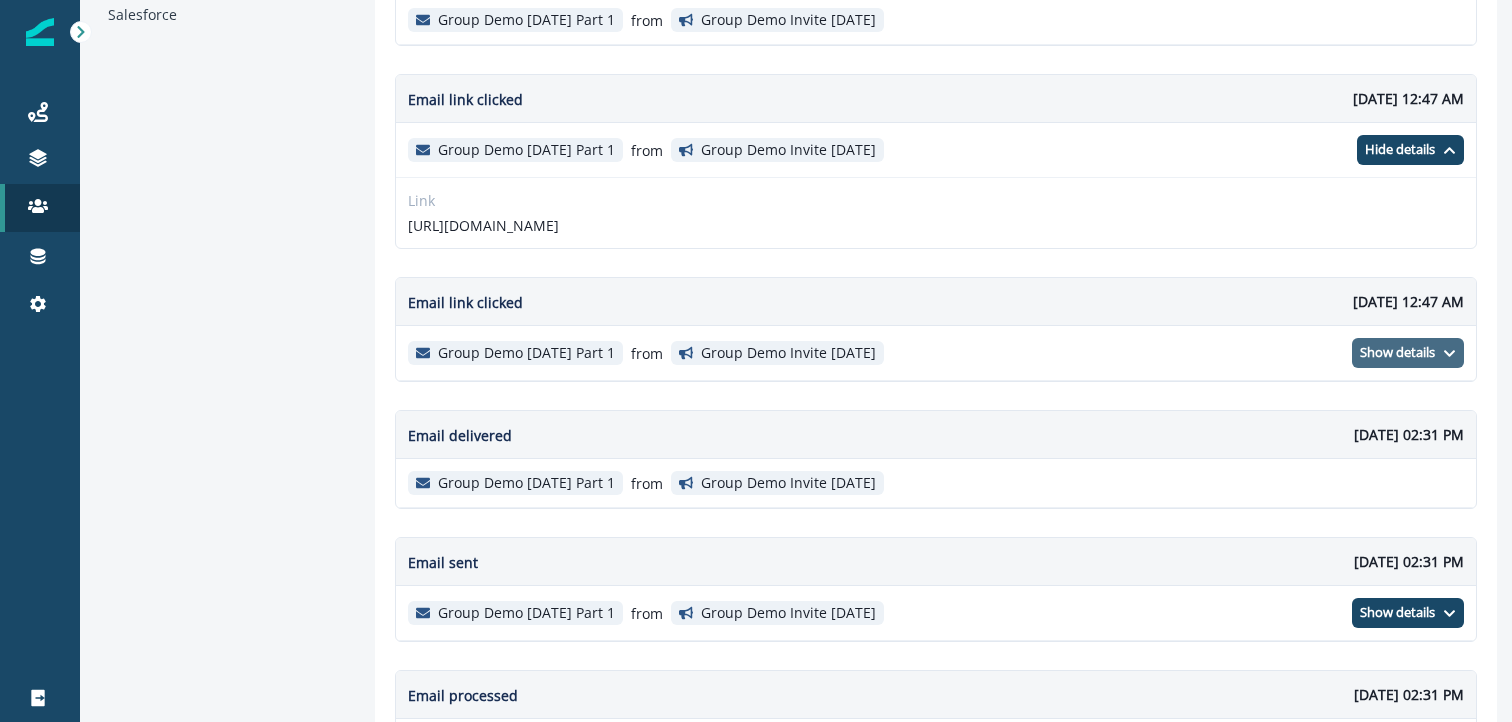 click on "Show details" at bounding box center (1397, 353) 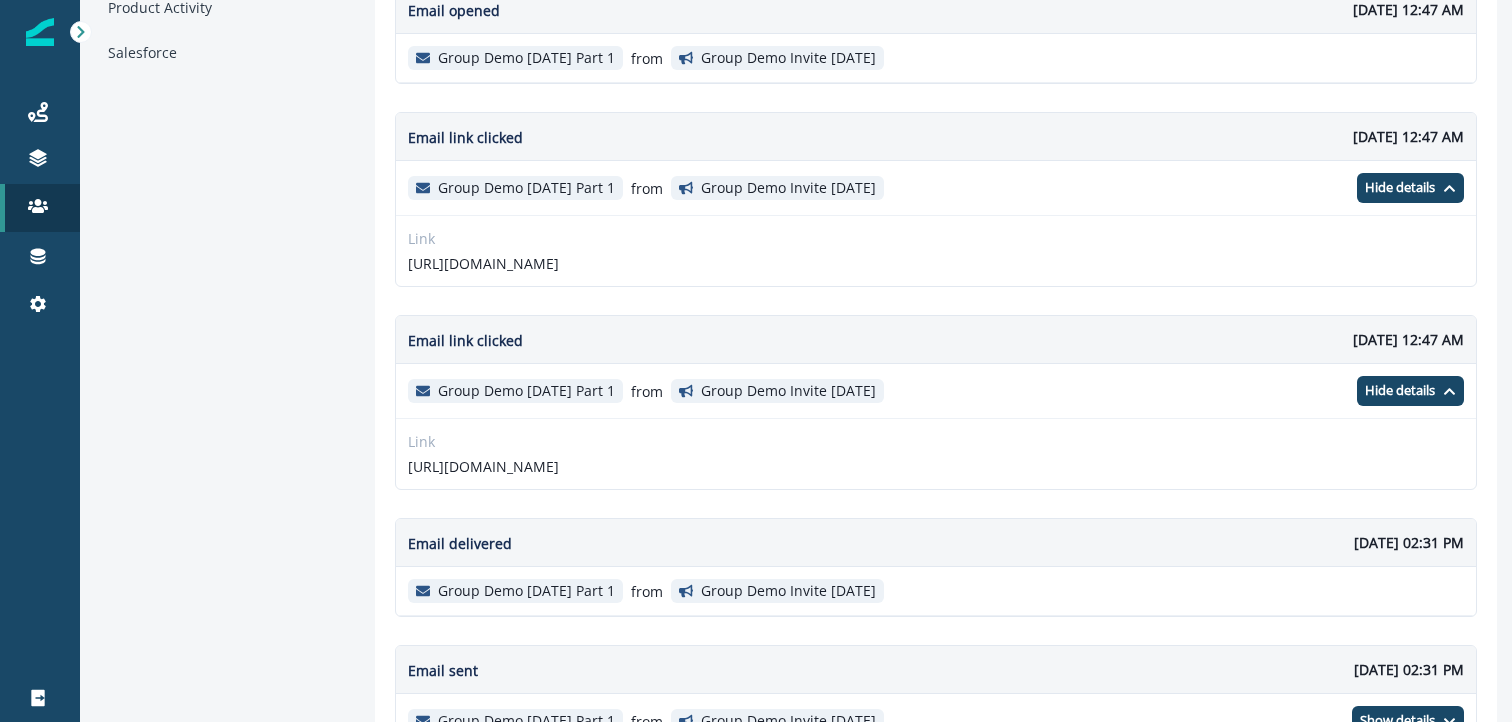scroll, scrollTop: 0, scrollLeft: 0, axis: both 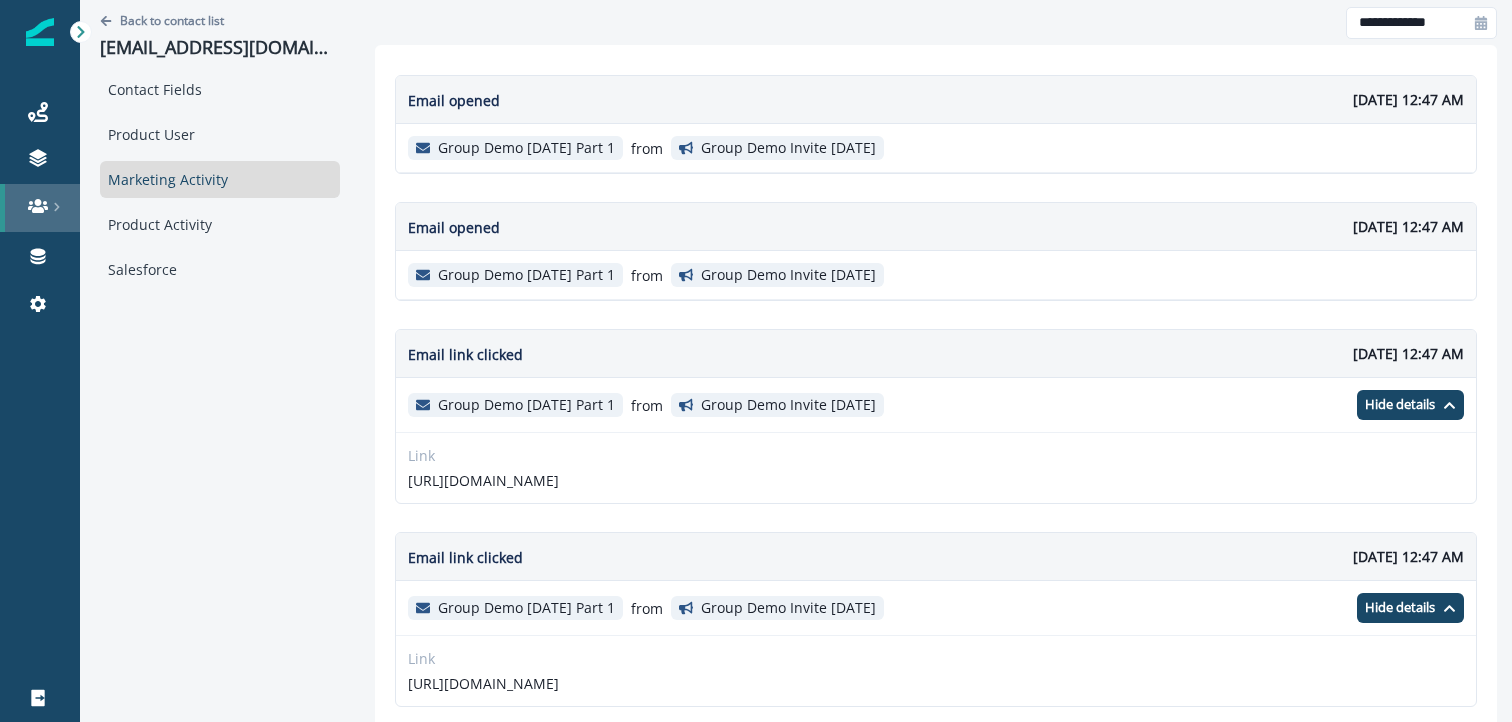 click at bounding box center [40, 206] 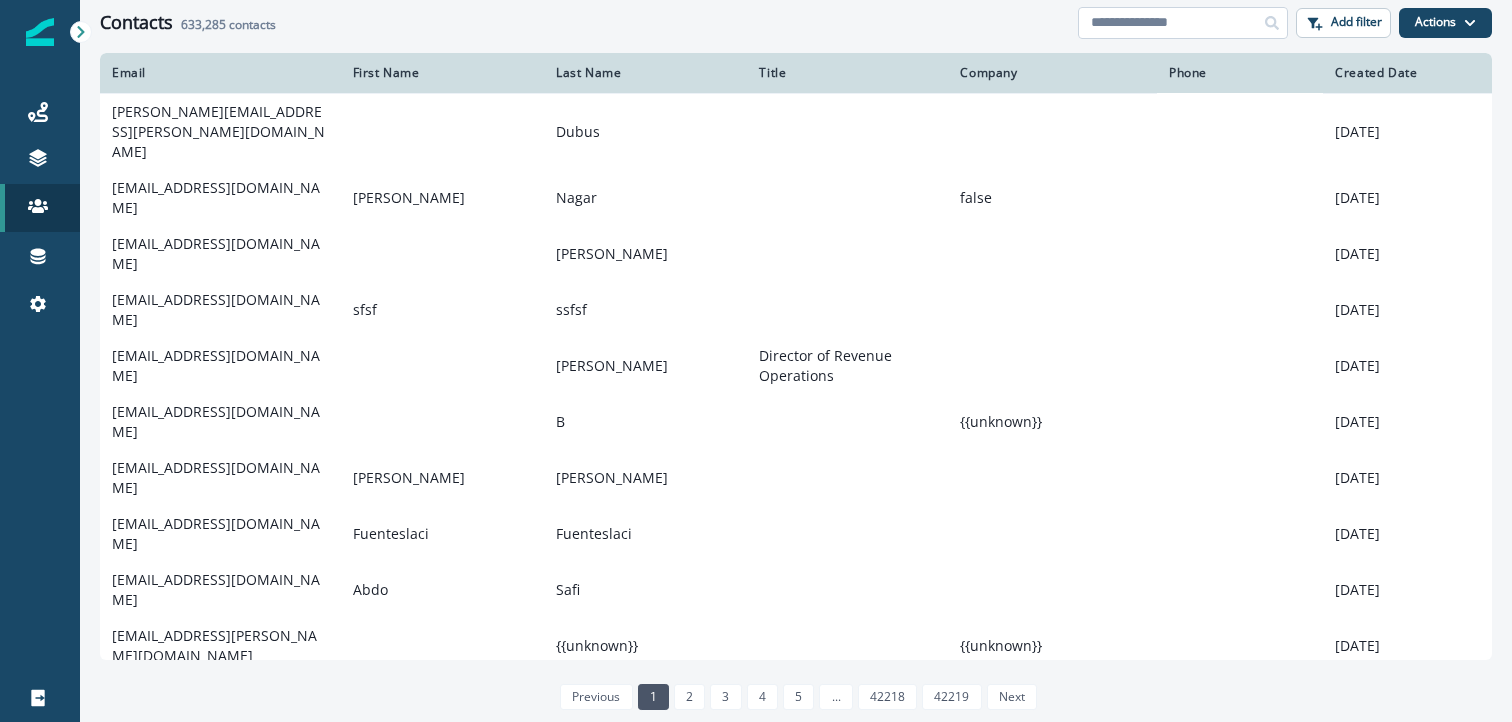 click at bounding box center (1183, 23) 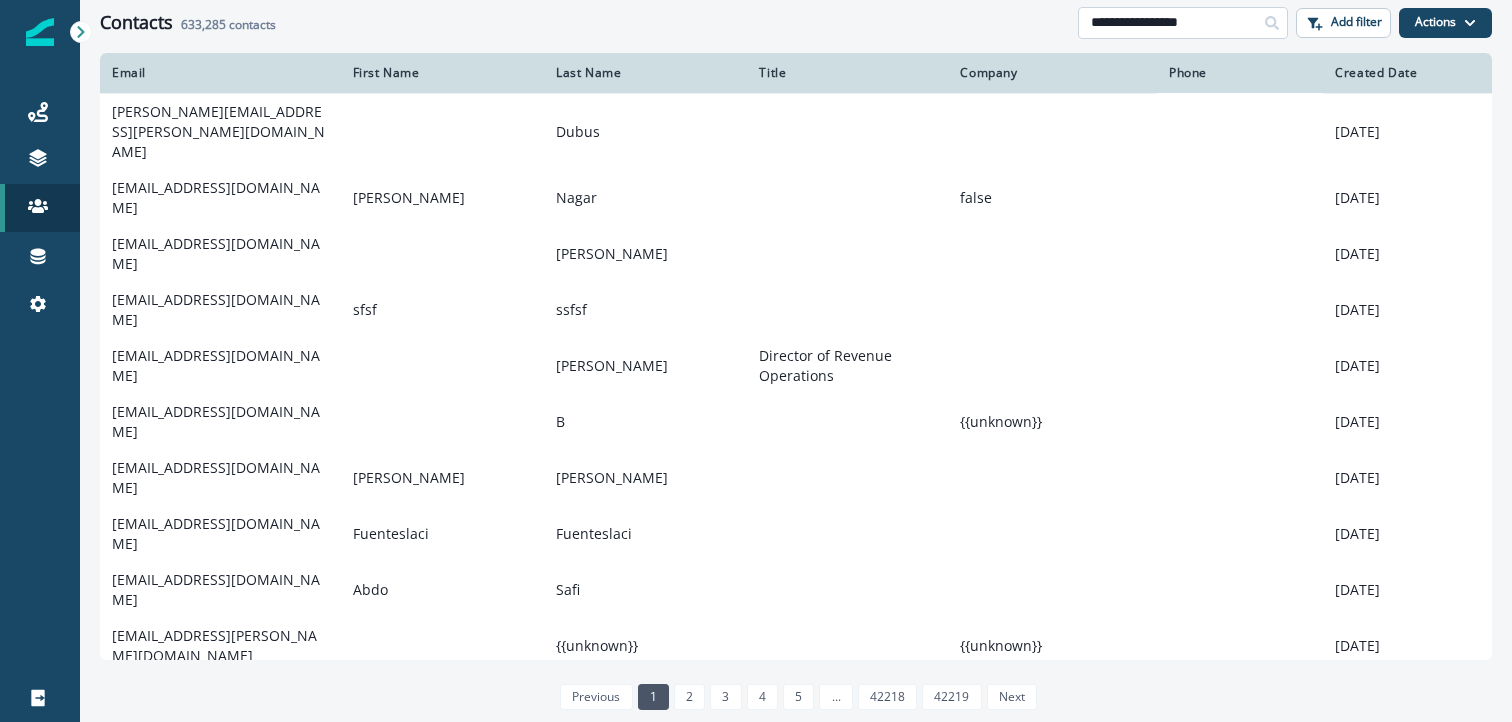 type on "**********" 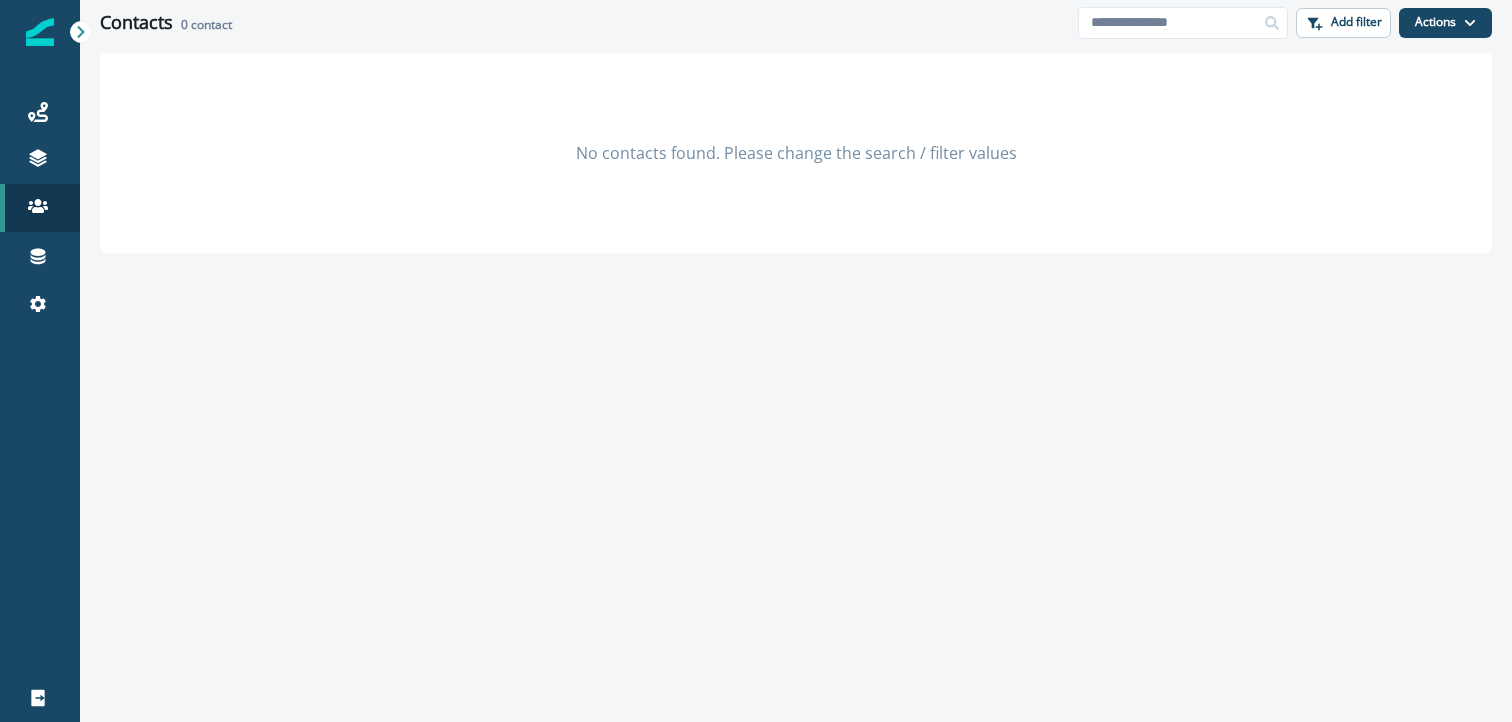 type 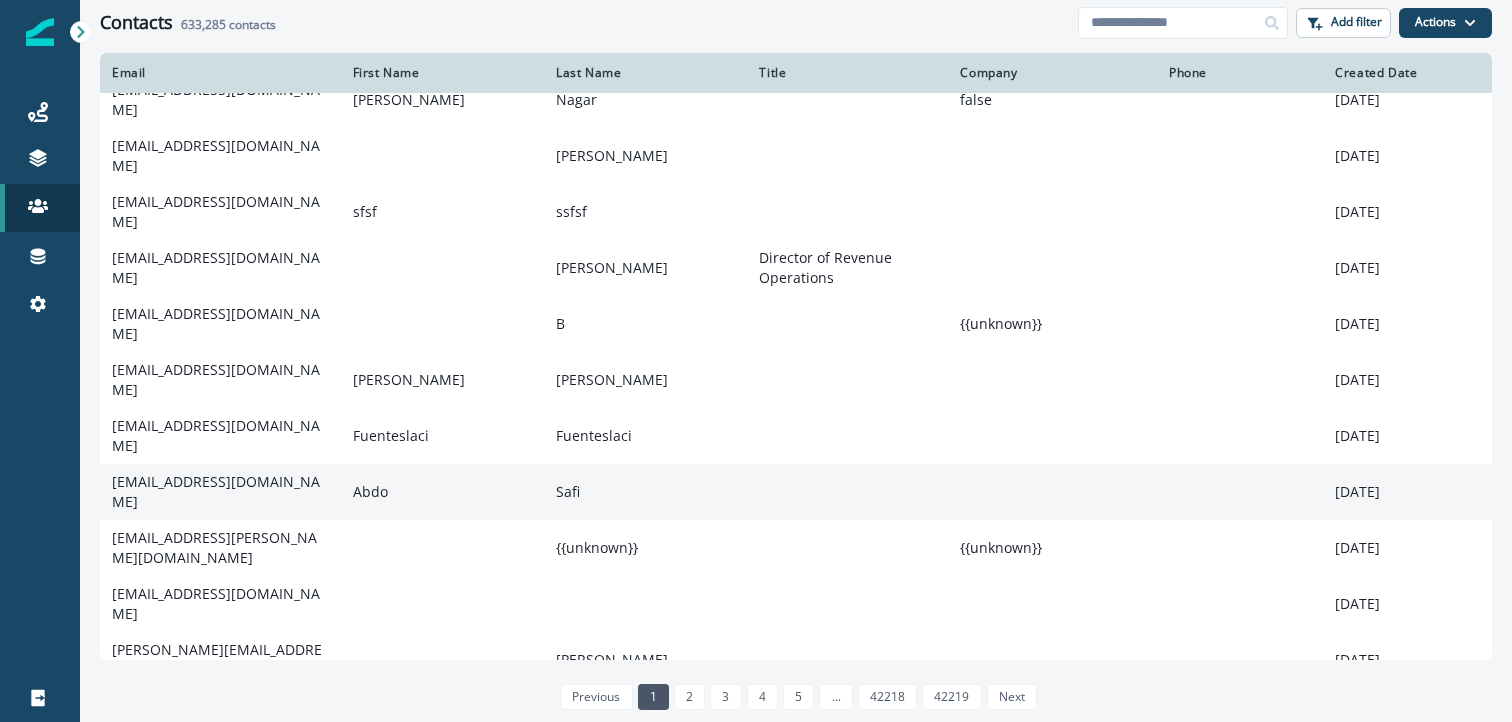 scroll, scrollTop: 126, scrollLeft: 0, axis: vertical 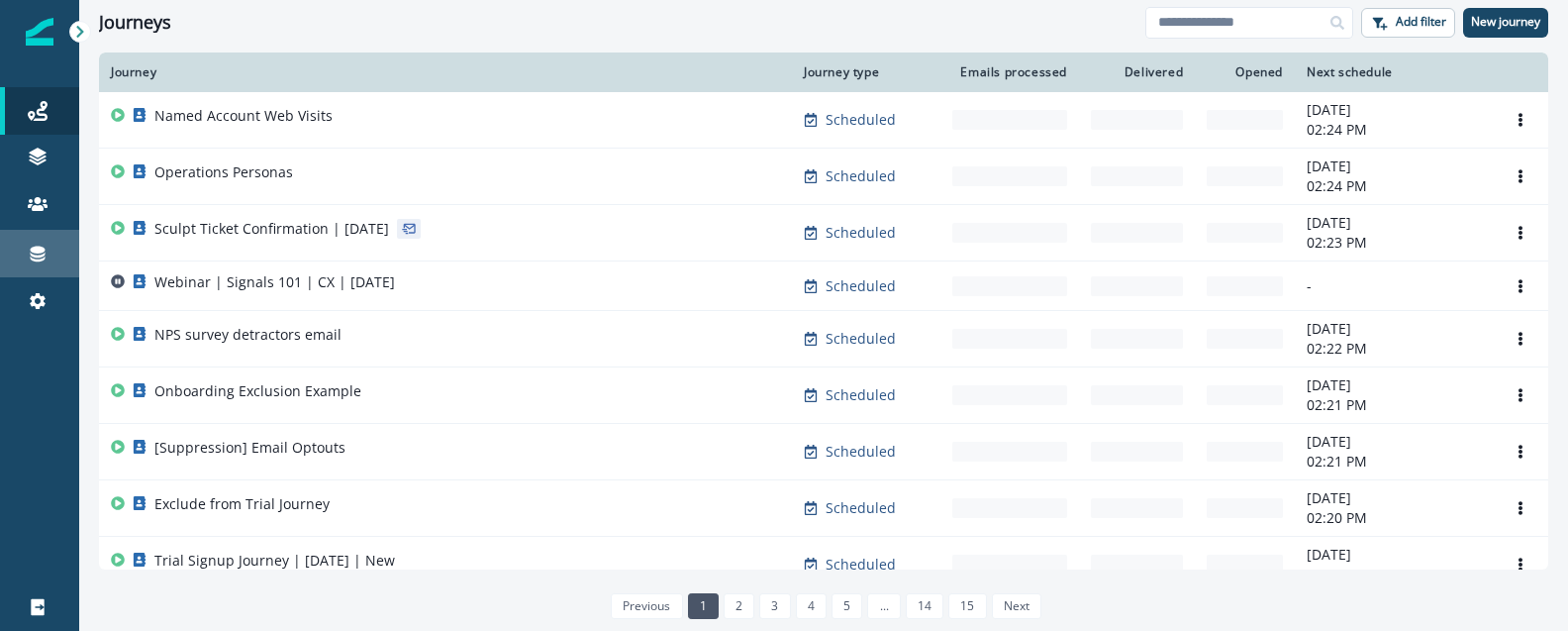 click on "Connections" at bounding box center (40, 254) 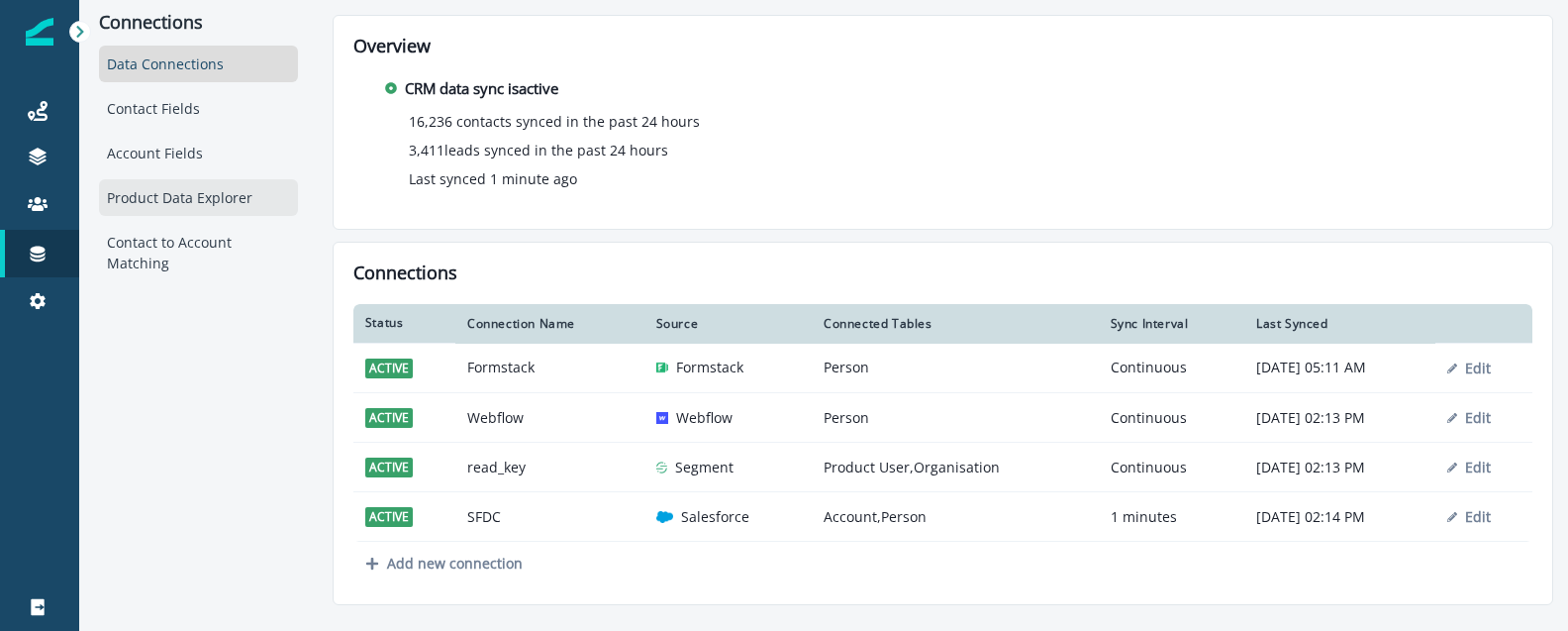 click on "Product Data Explorer" at bounding box center [198, 197] 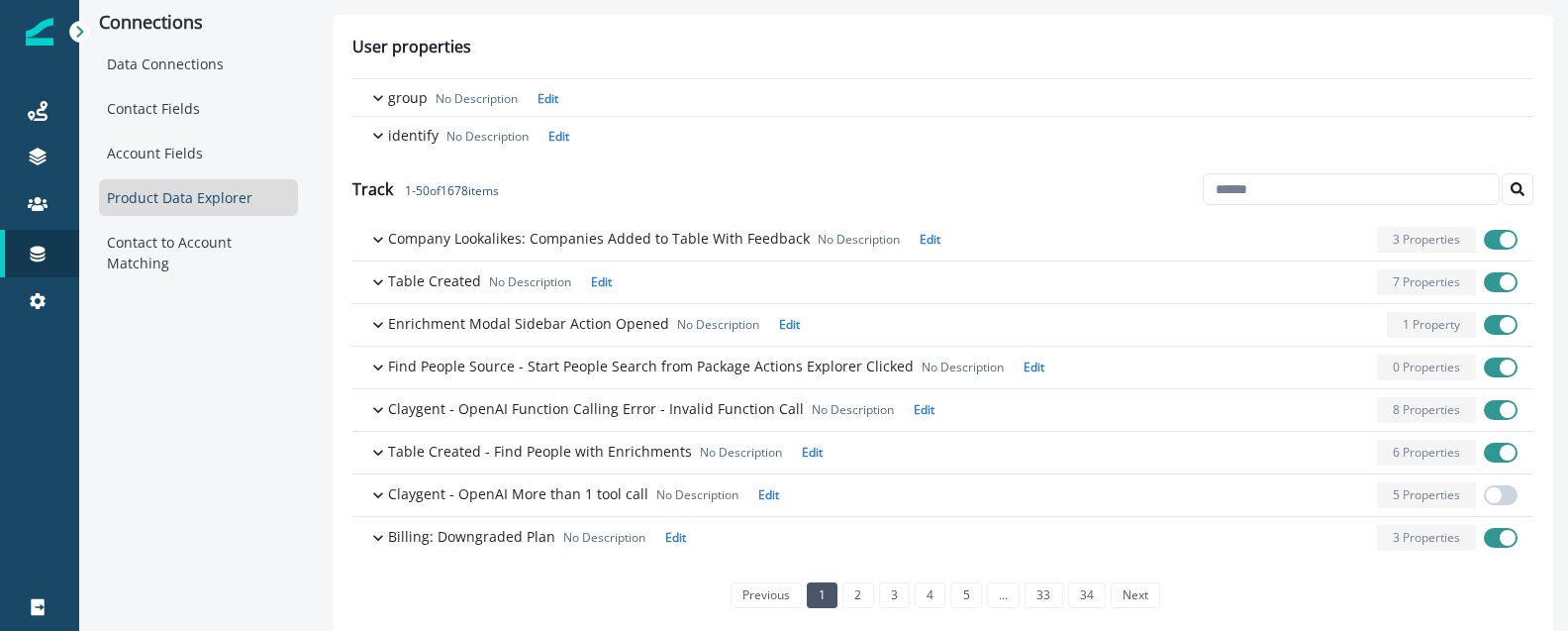 scroll, scrollTop: 186, scrollLeft: 0, axis: vertical 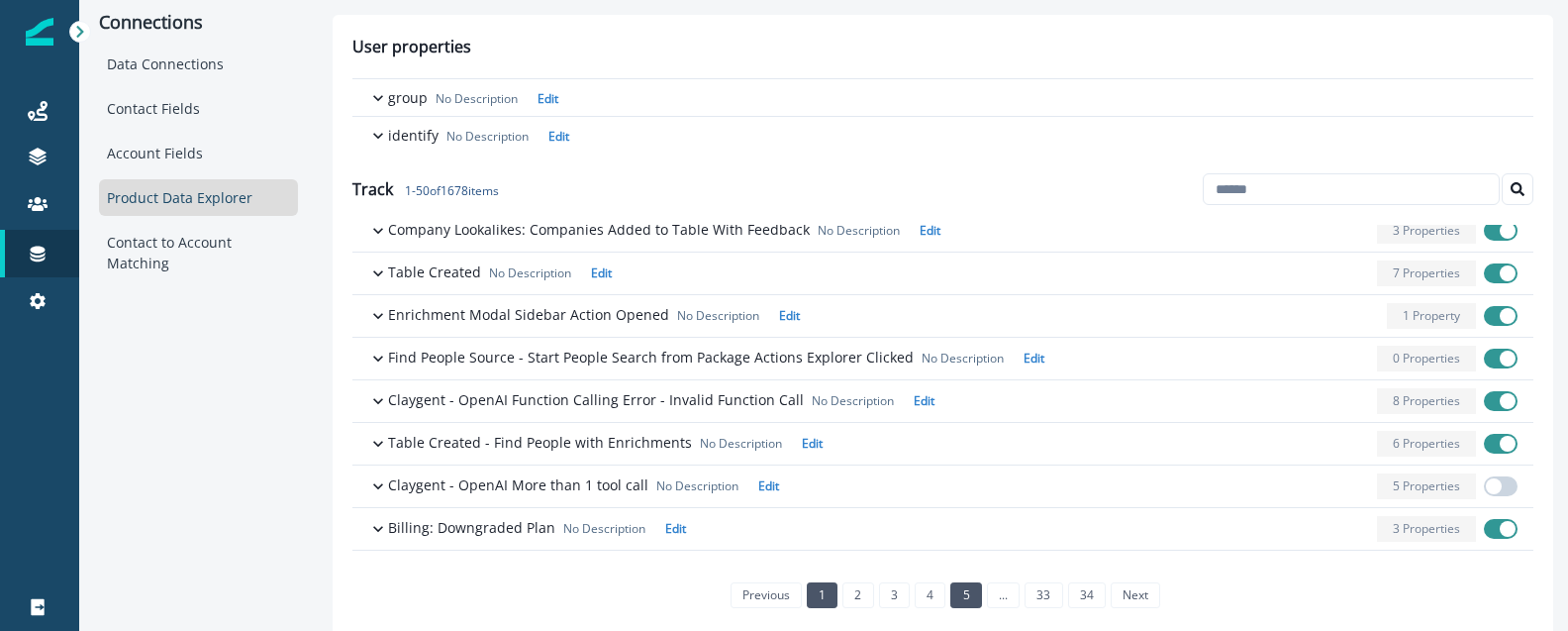 click on "5" at bounding box center (965, 595) 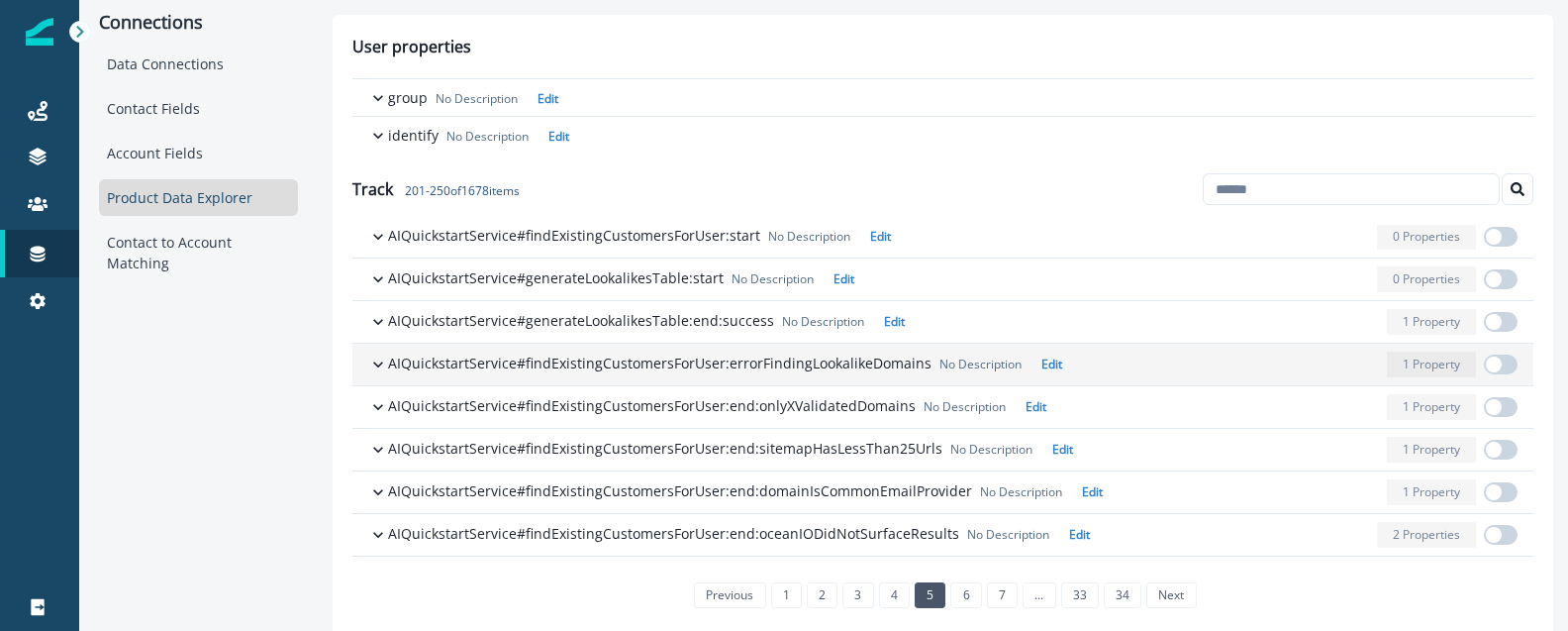 scroll, scrollTop: 1797, scrollLeft: 0, axis: vertical 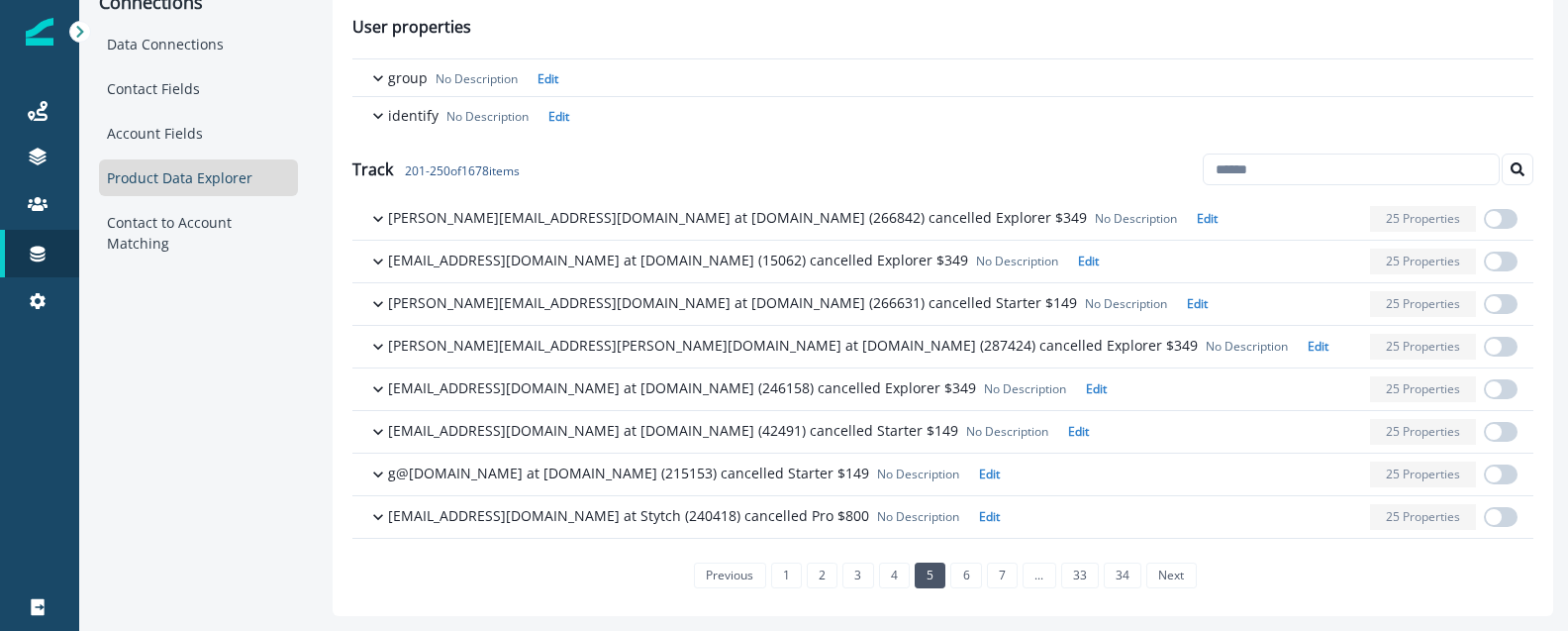 click on "previous 1 2 3 4 5 6 7 ... 33 34 next" at bounding box center [942, 576] 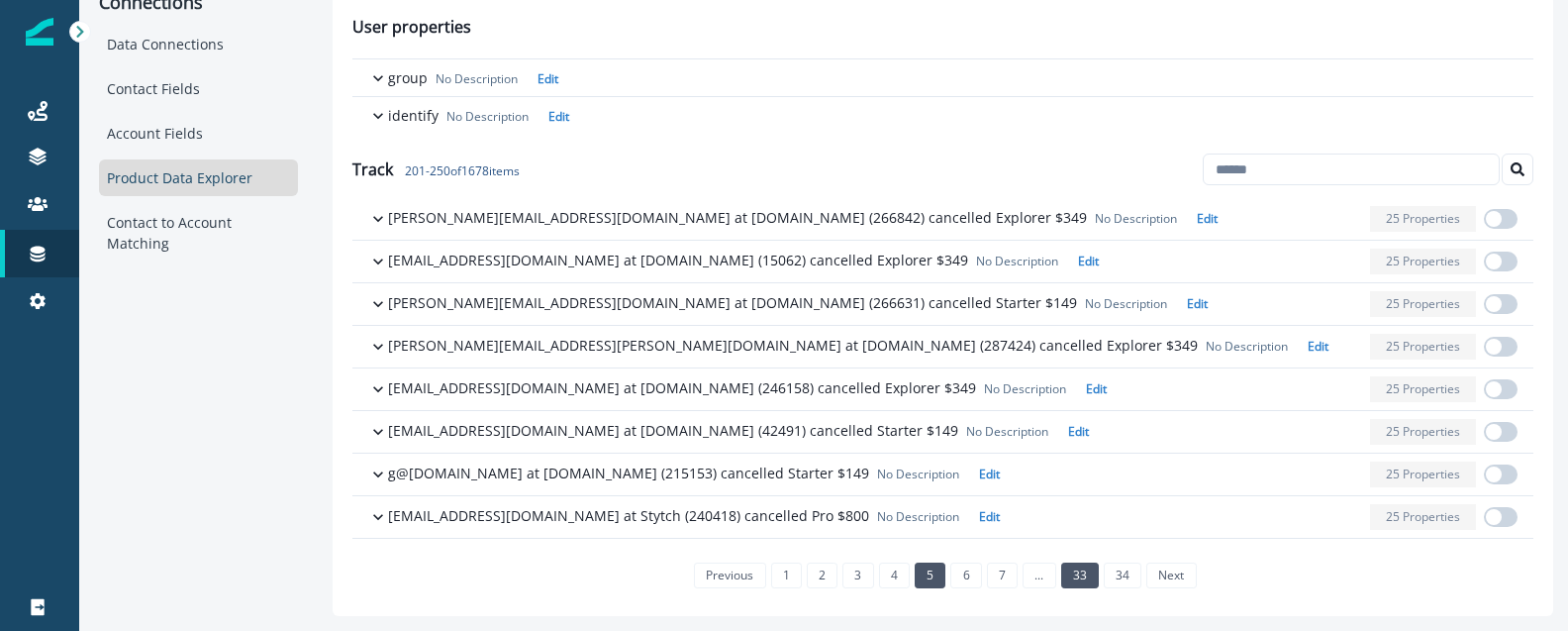 click on "33" at bounding box center (1080, 576) 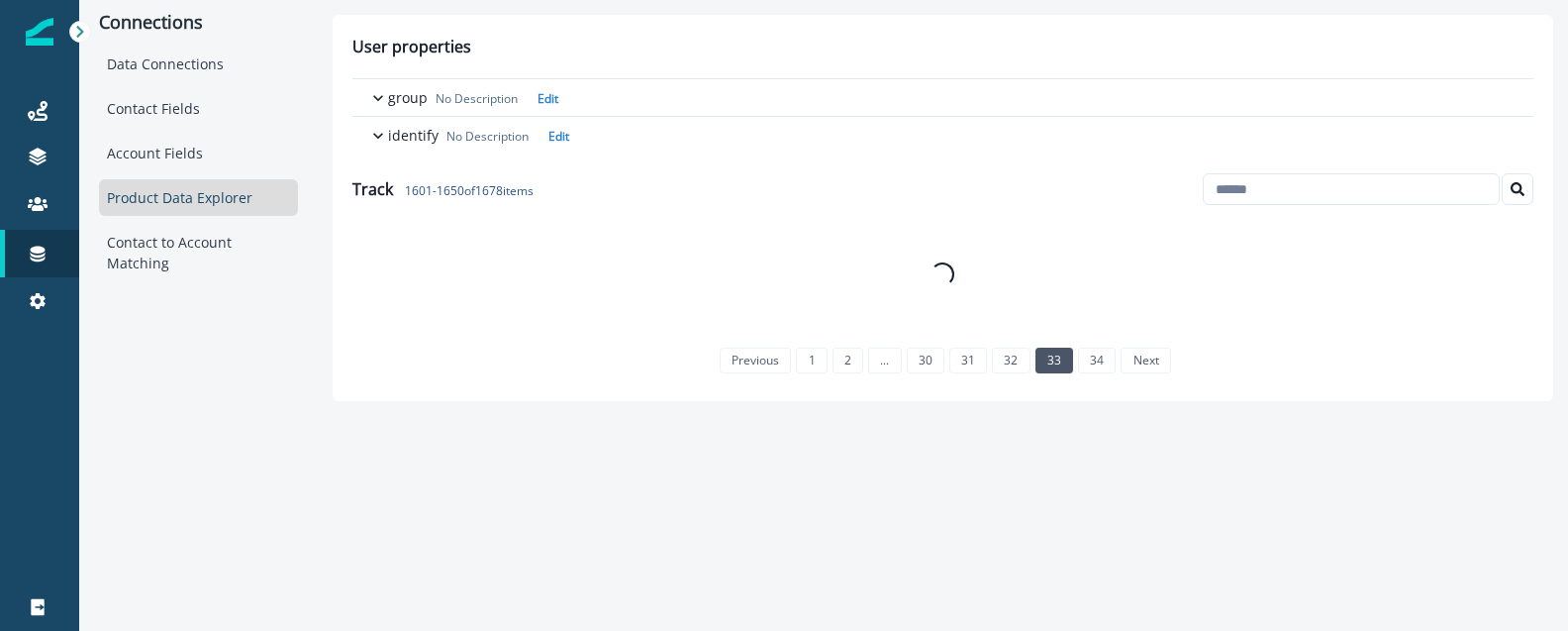 scroll, scrollTop: 0, scrollLeft: 0, axis: both 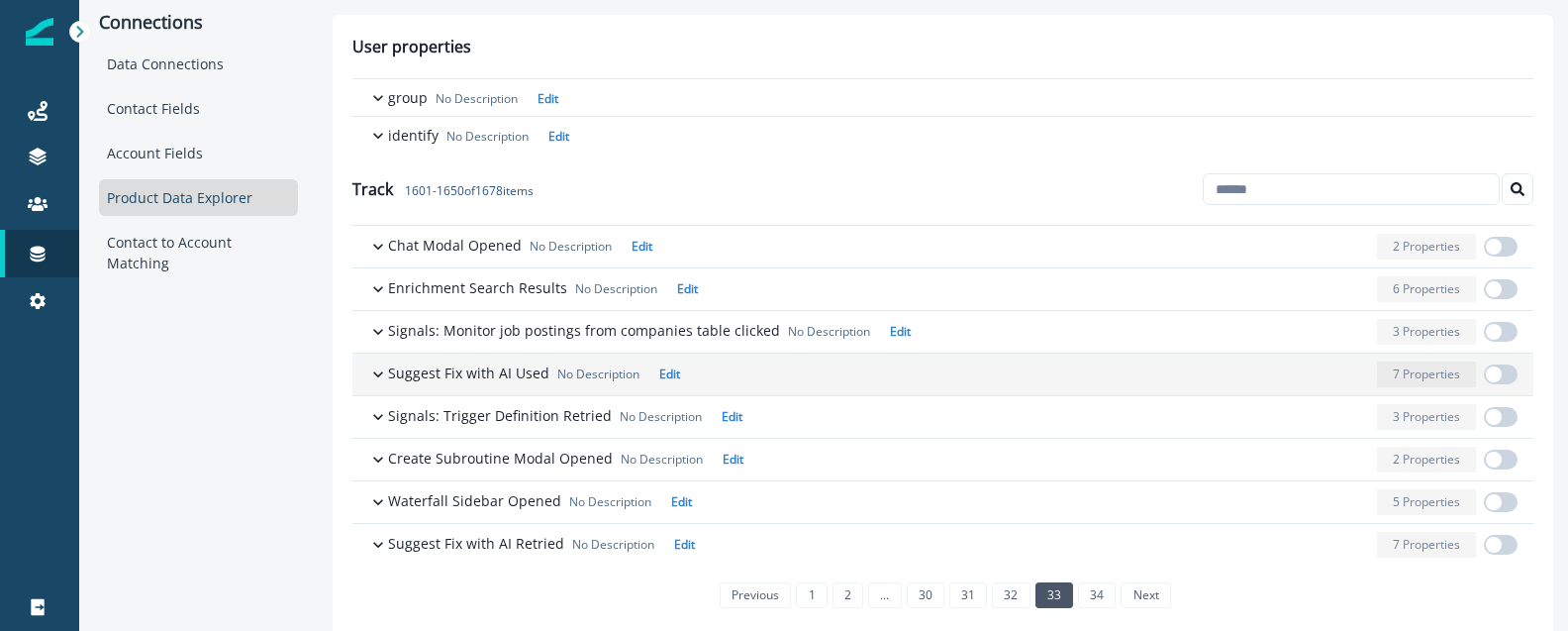 click at bounding box center [1029, 374] 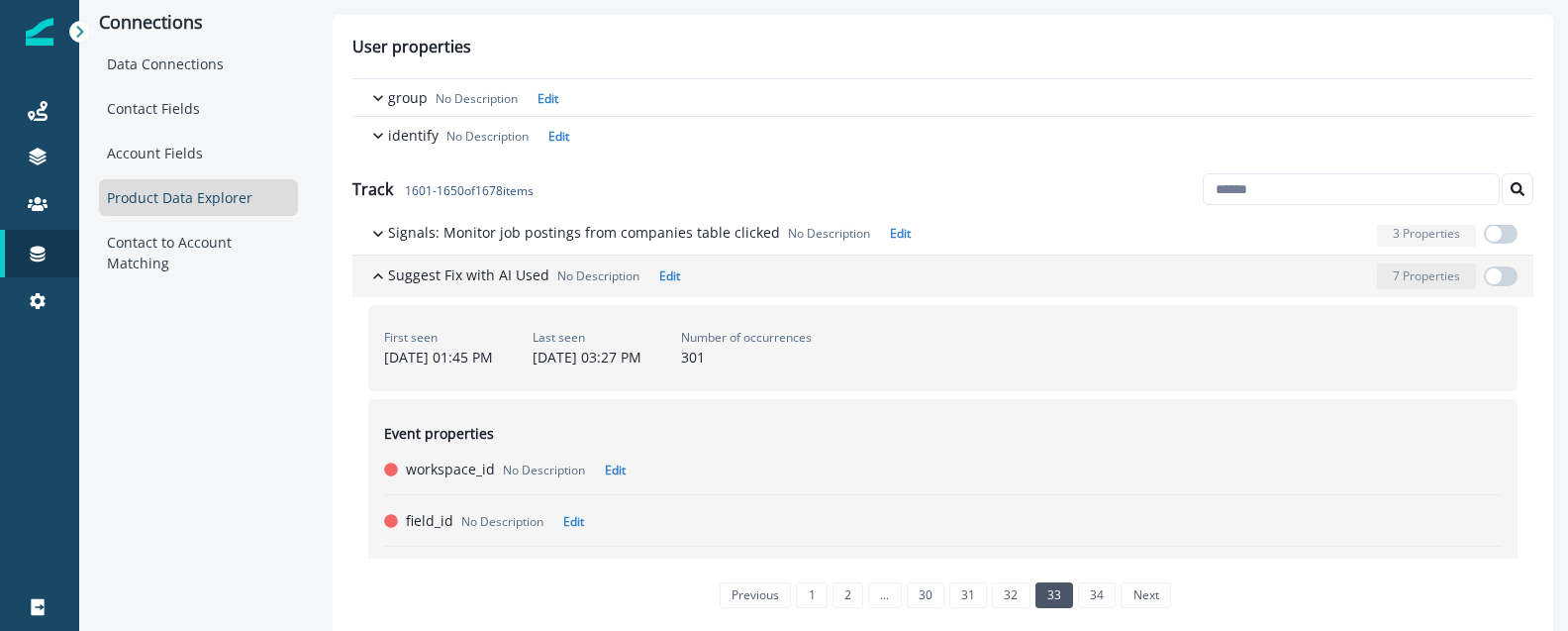 scroll, scrollTop: 0, scrollLeft: 0, axis: both 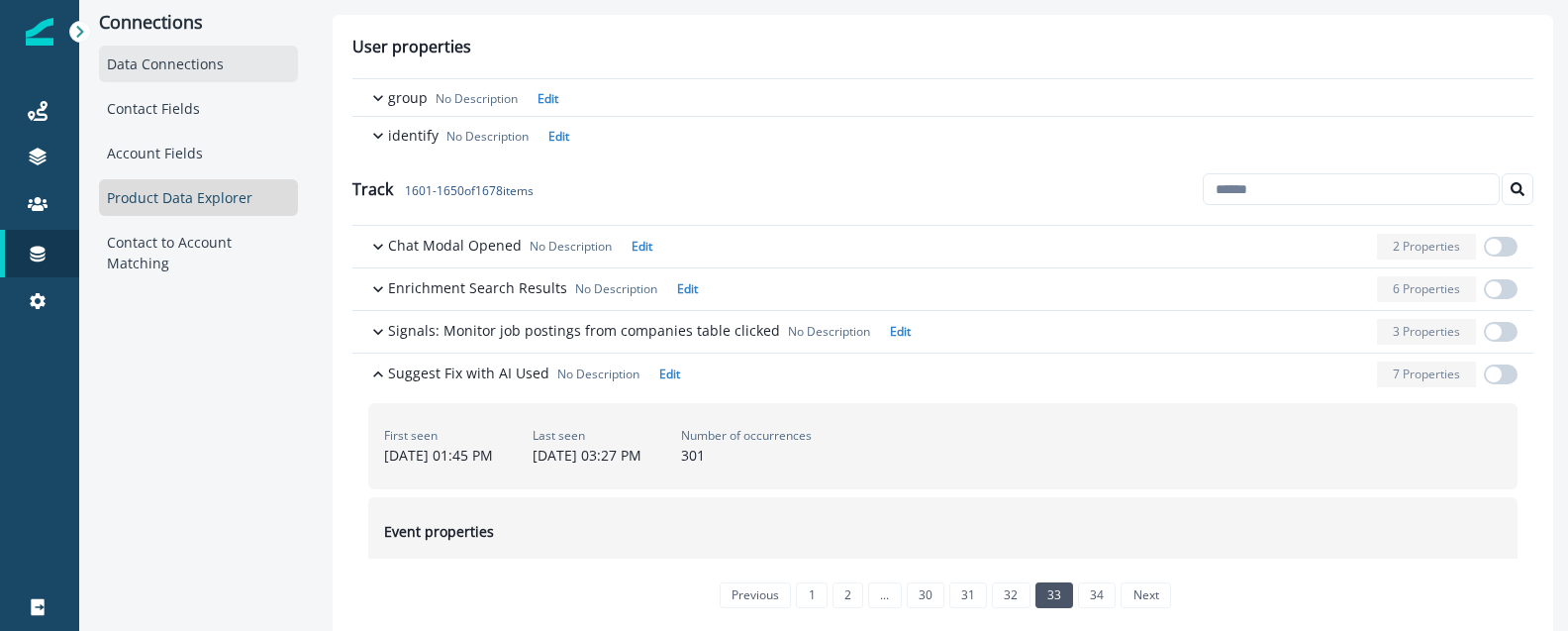 click on "Data Connections" at bounding box center (198, 63) 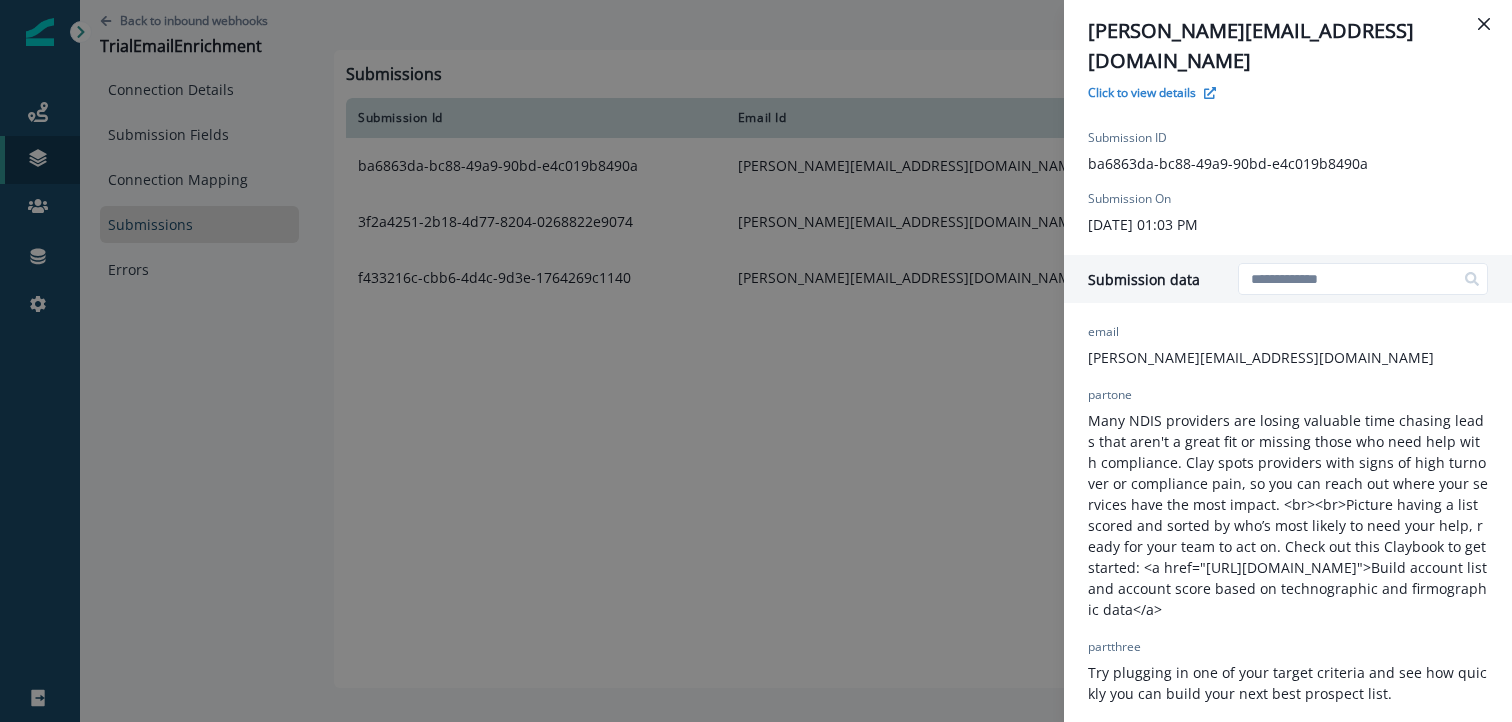 scroll, scrollTop: 0, scrollLeft: 0, axis: both 